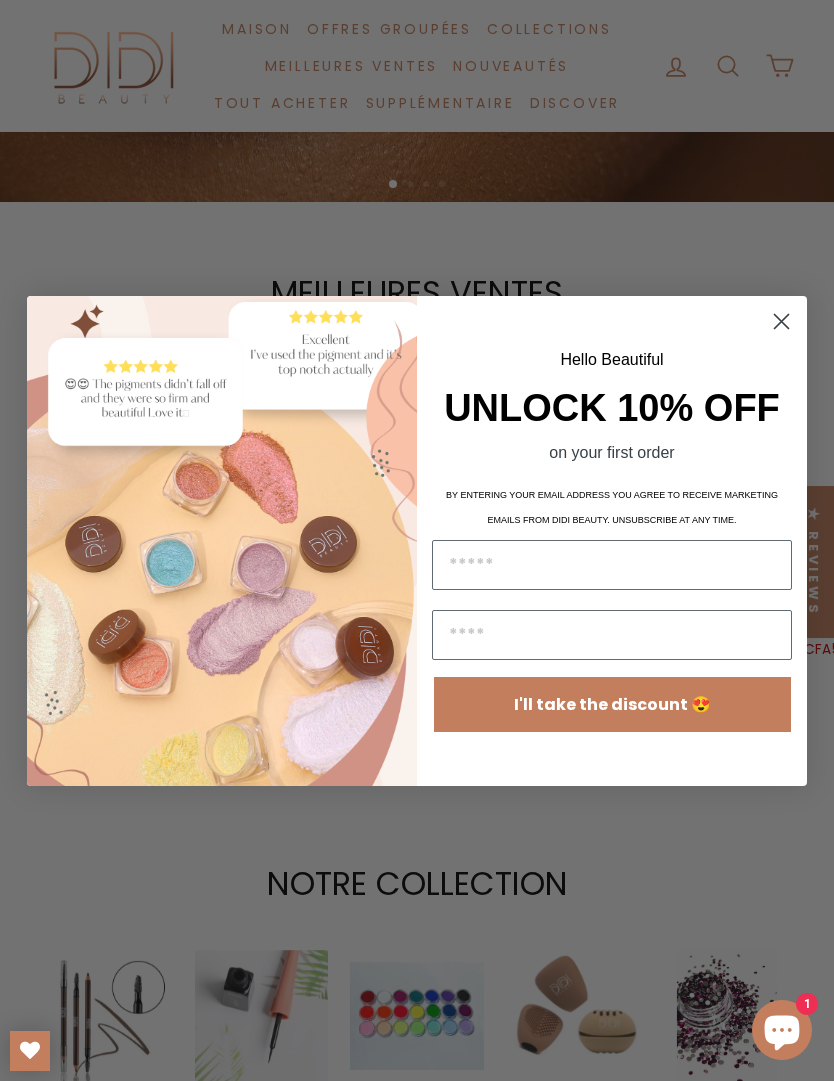 scroll, scrollTop: 934, scrollLeft: 0, axis: vertical 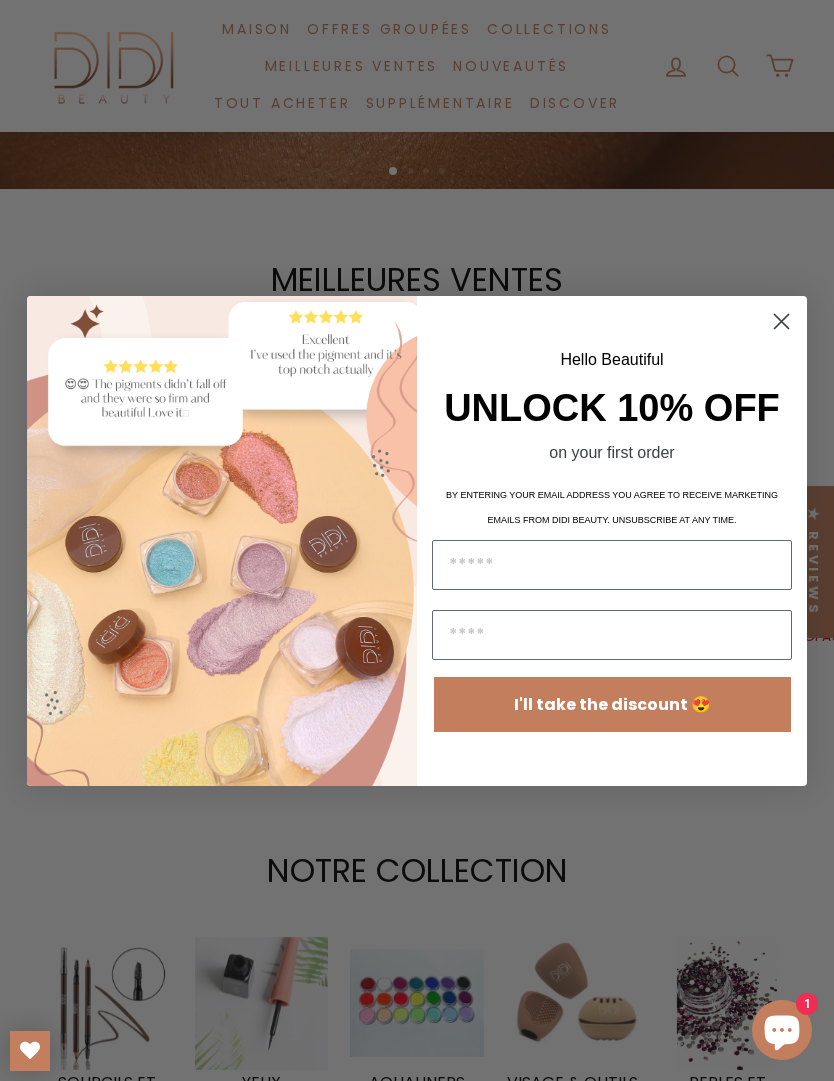 click at bounding box center (612, 565) 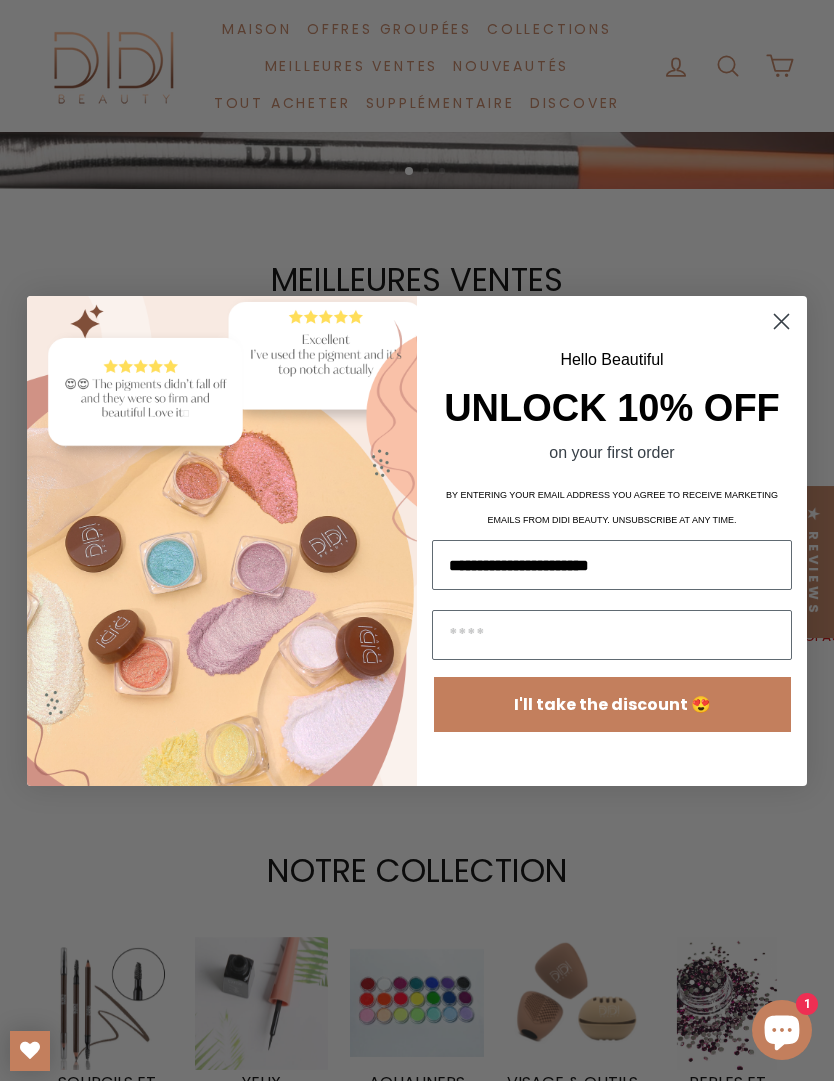 type on "**********" 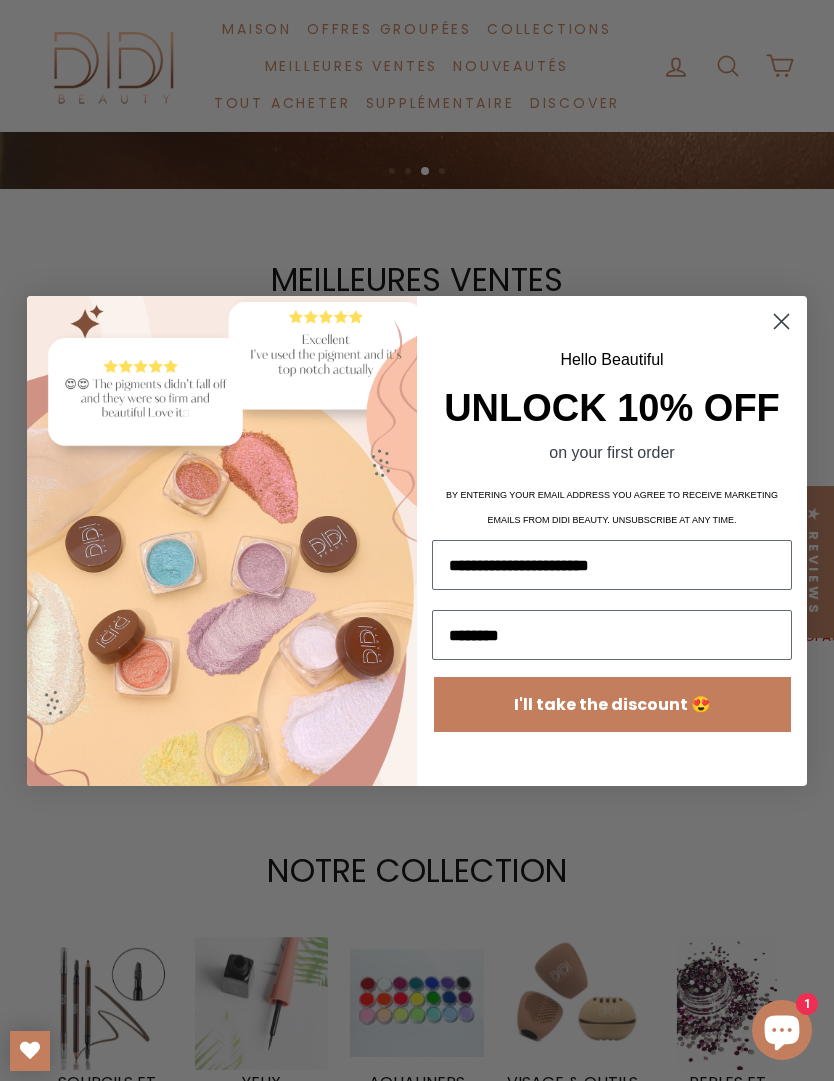 type on "*******" 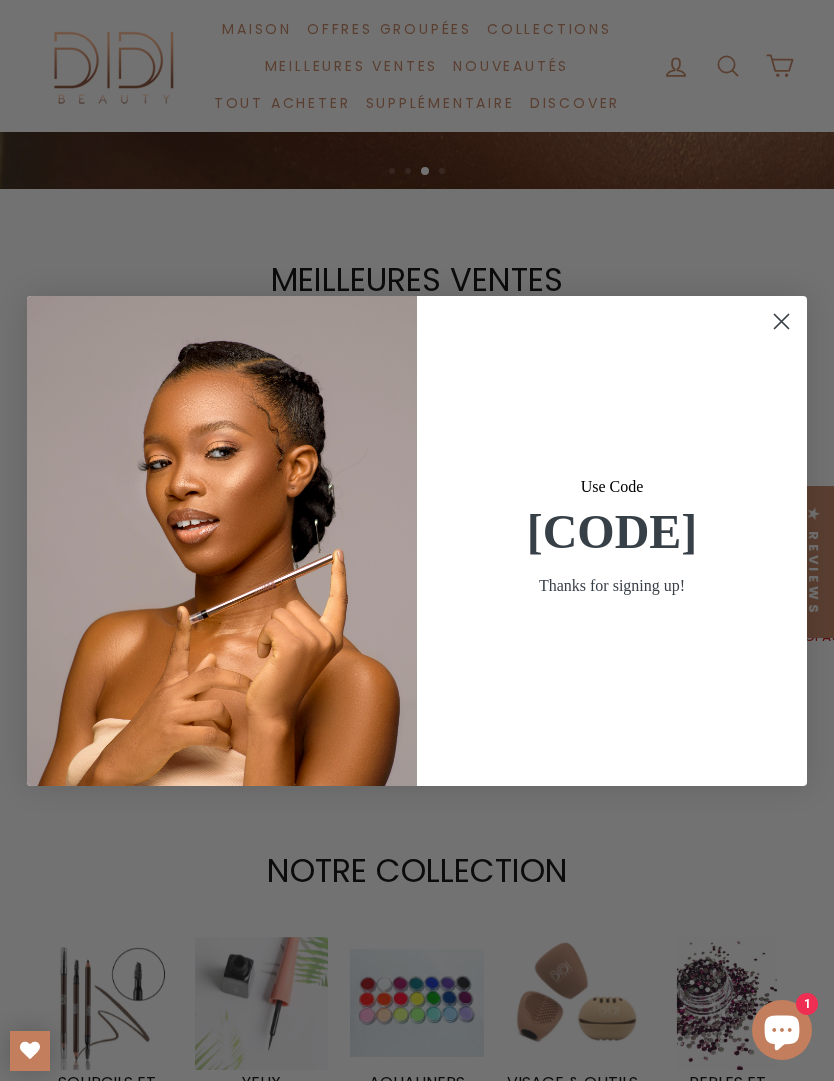 click 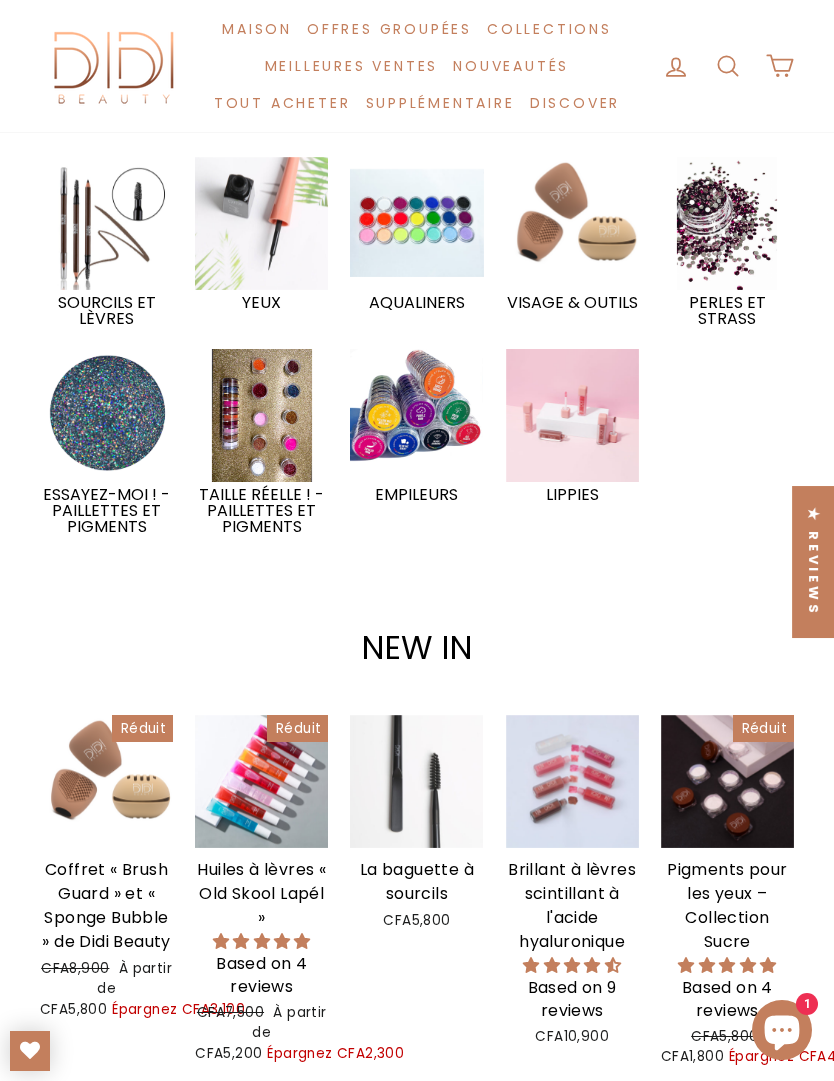 scroll, scrollTop: 1847, scrollLeft: 0, axis: vertical 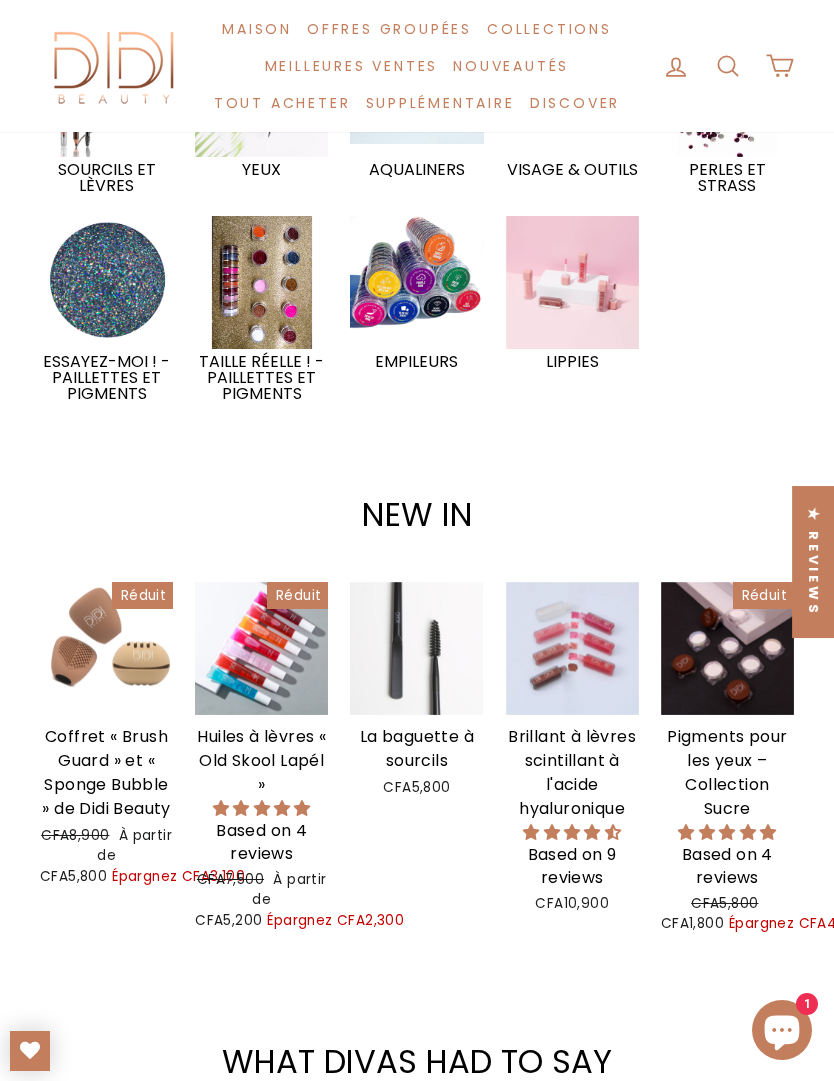 click at bounding box center [572, 282] 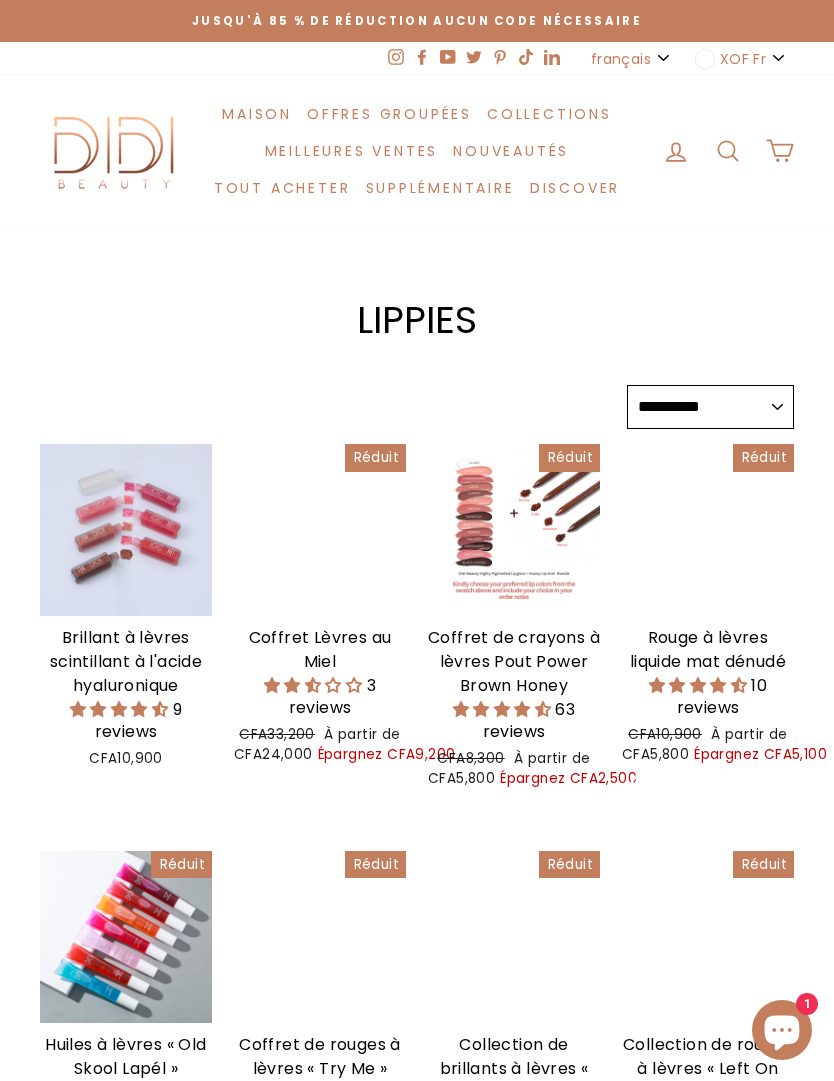 select on "******" 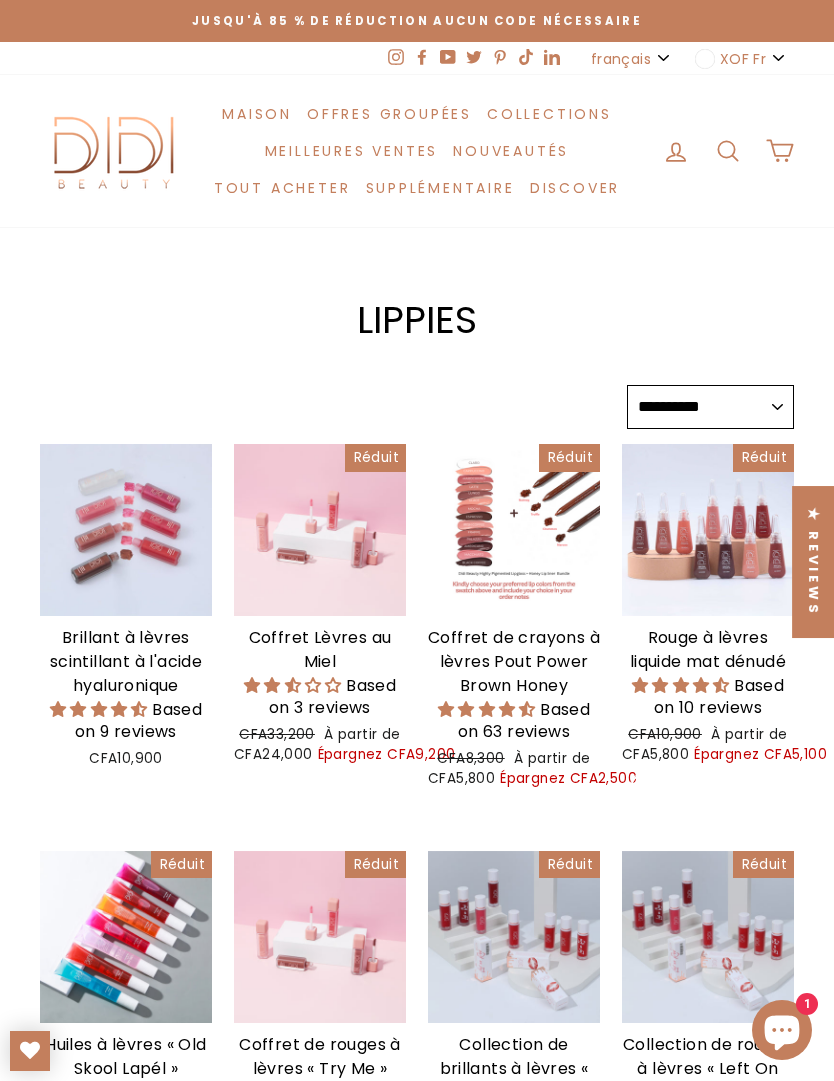 click on "Boutique rapide" at bounding box center (126, 591) 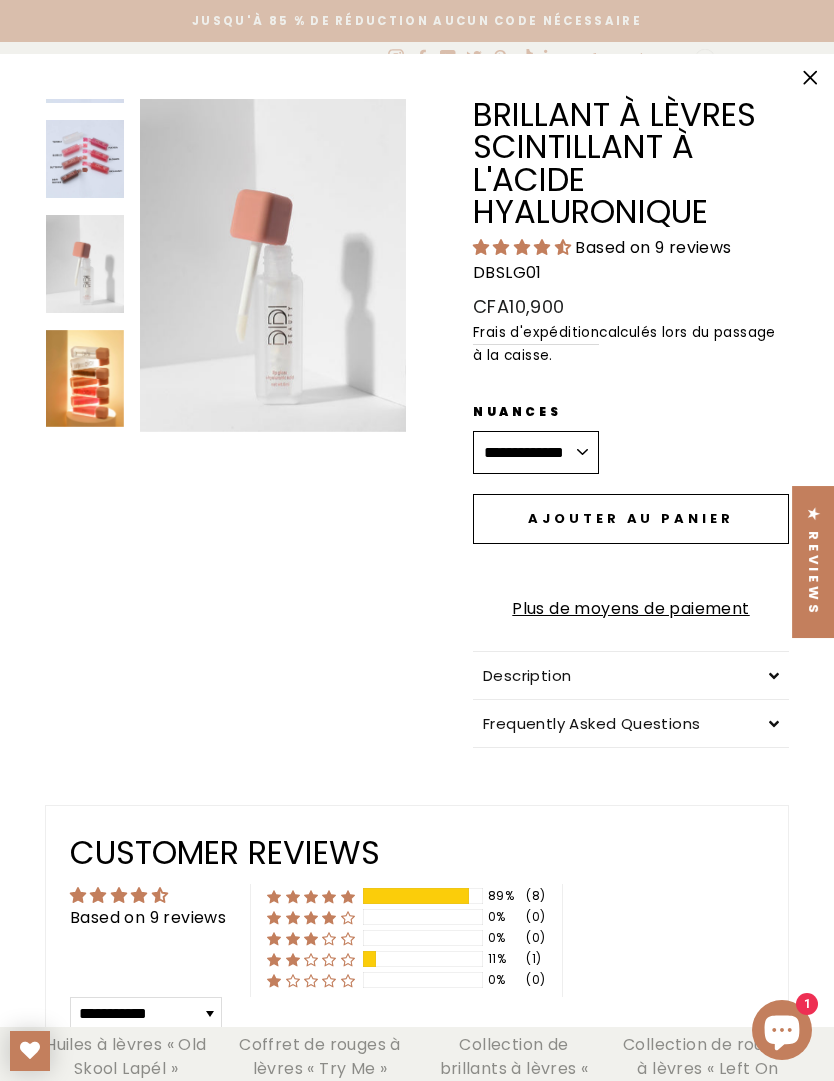 scroll, scrollTop: 0, scrollLeft: 0, axis: both 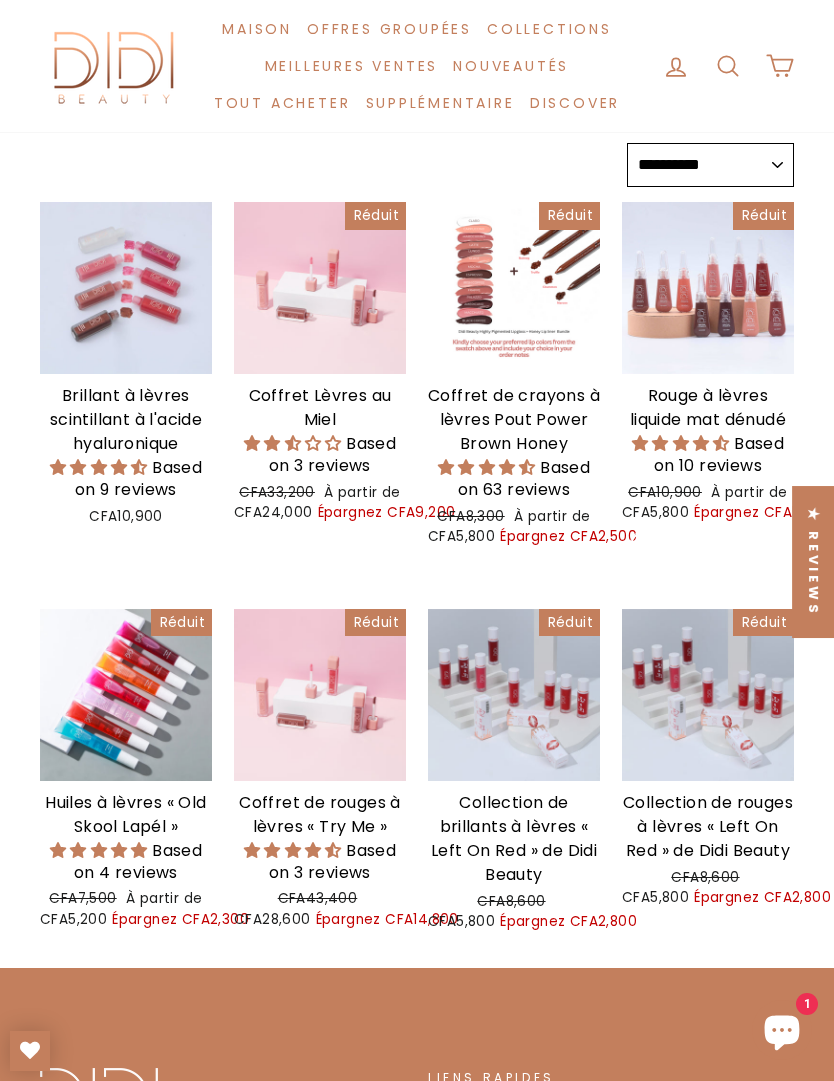 click on "Boutique rapide" at bounding box center [320, 349] 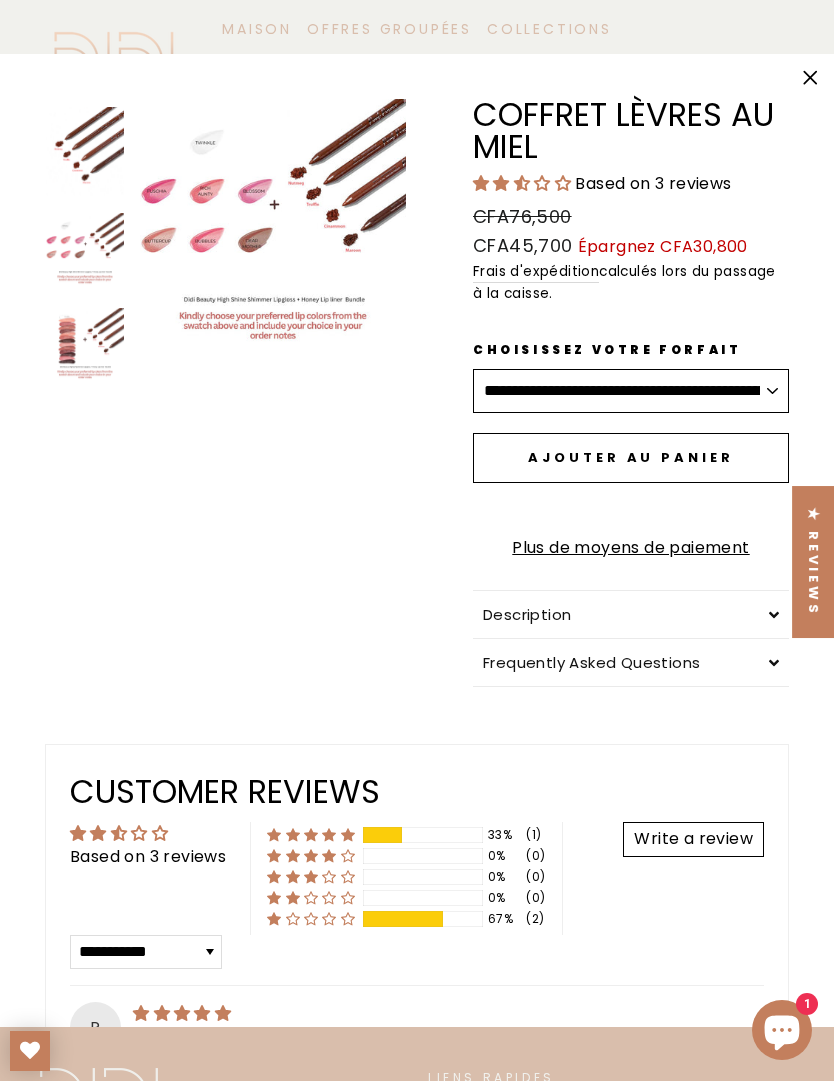 scroll, scrollTop: 0, scrollLeft: 0, axis: both 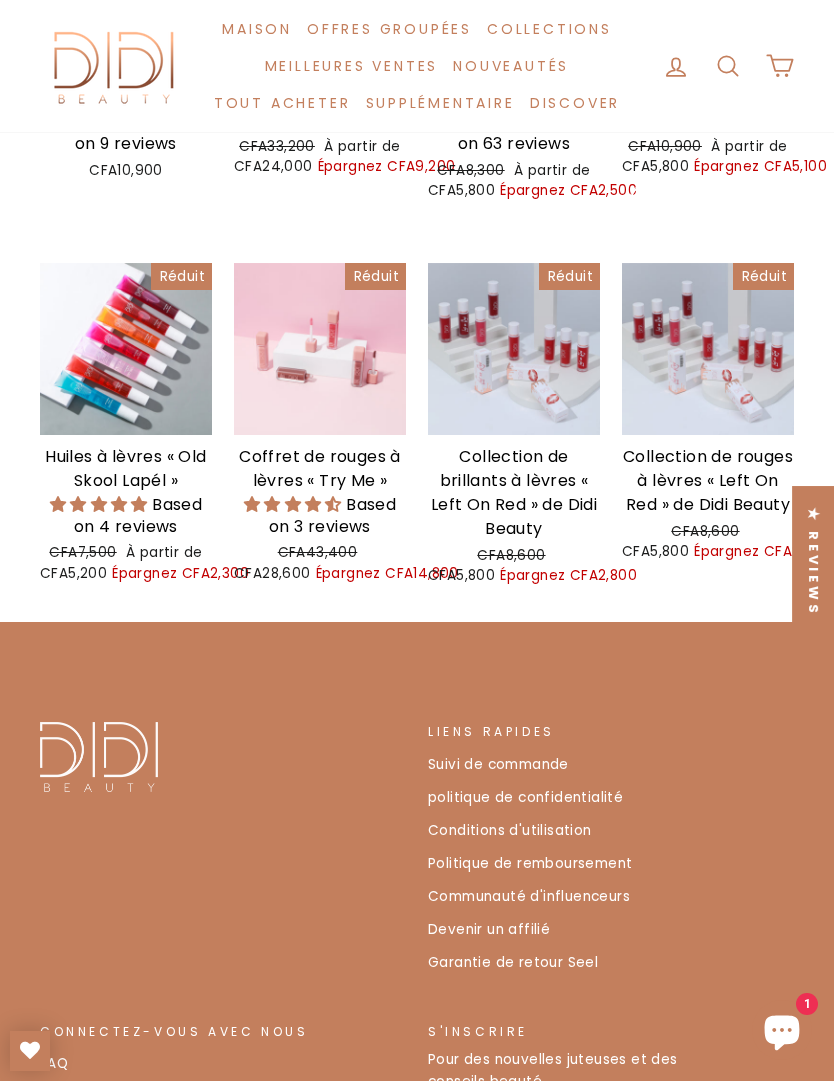 click on "Boutique rapide" at bounding box center [320, 410] 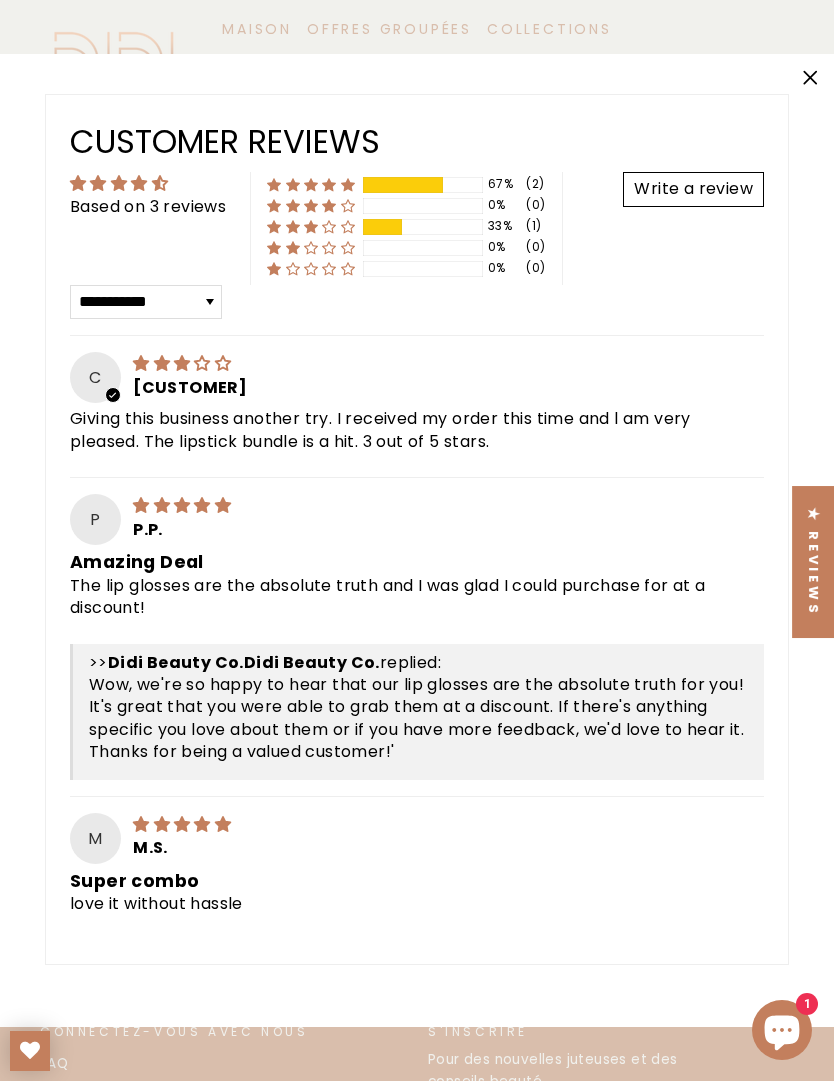 scroll, scrollTop: 562, scrollLeft: 0, axis: vertical 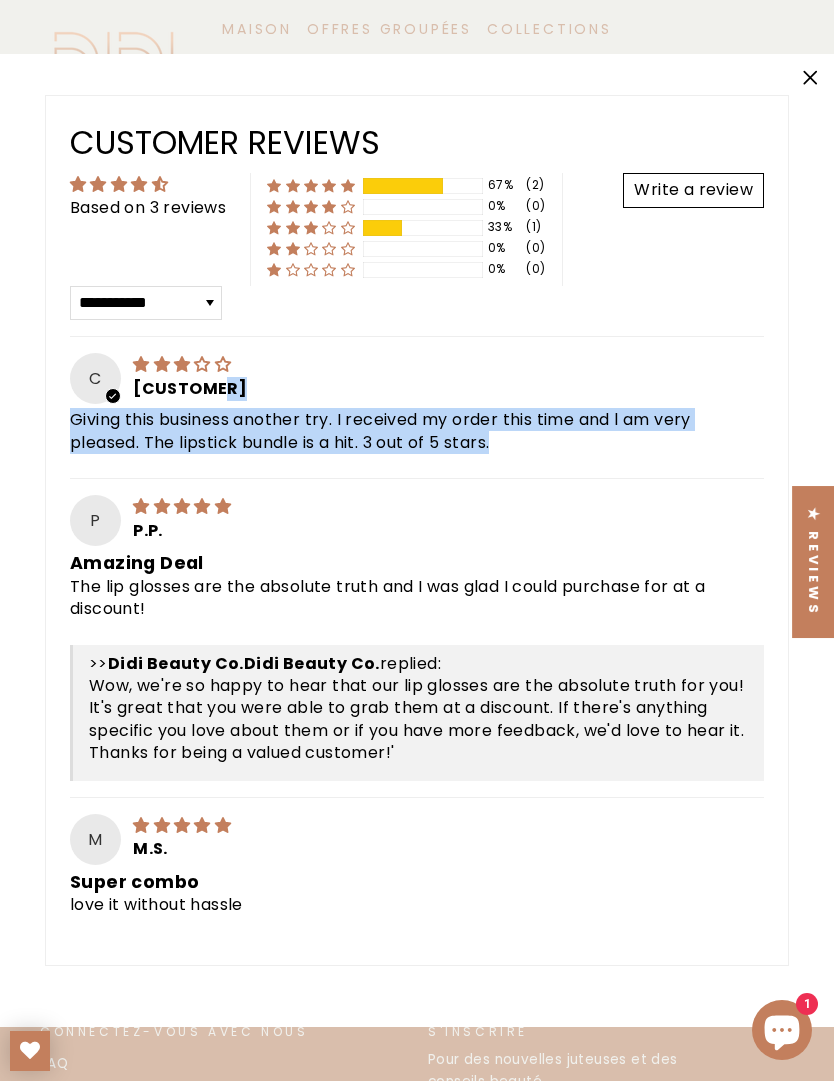 click on "P           1 year ago               P.P." at bounding box center (417, 520) 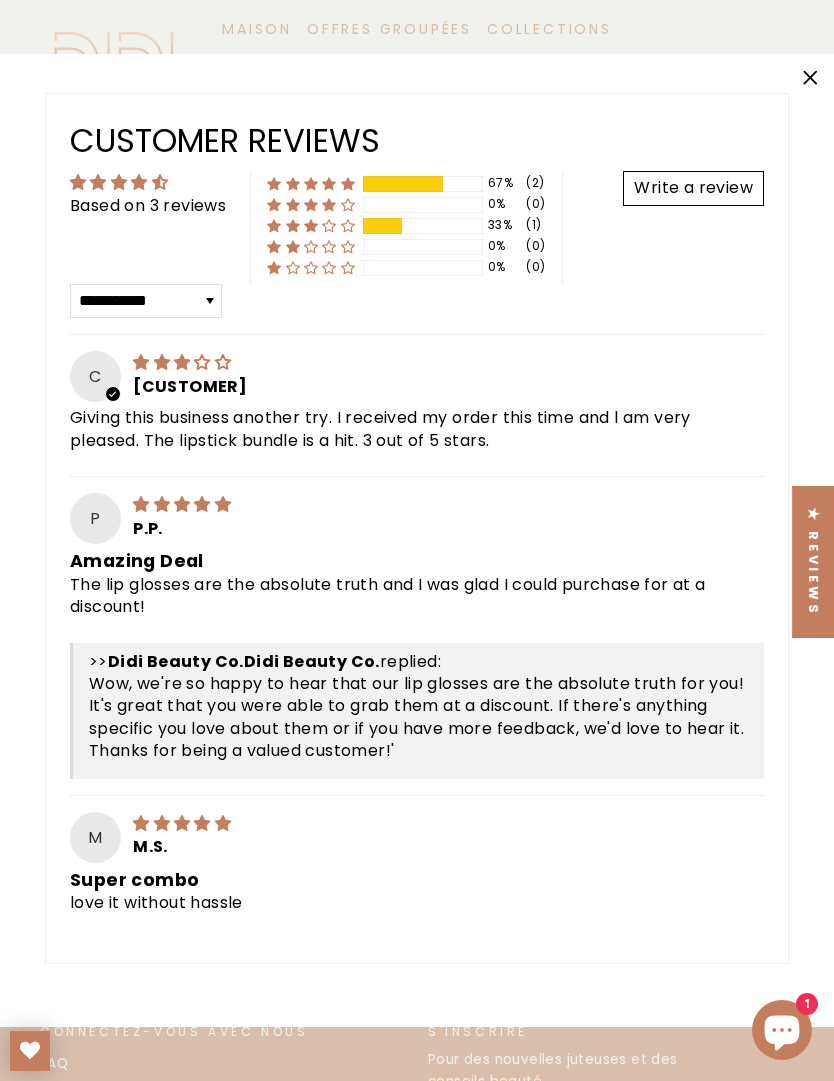 scroll, scrollTop: 562, scrollLeft: 0, axis: vertical 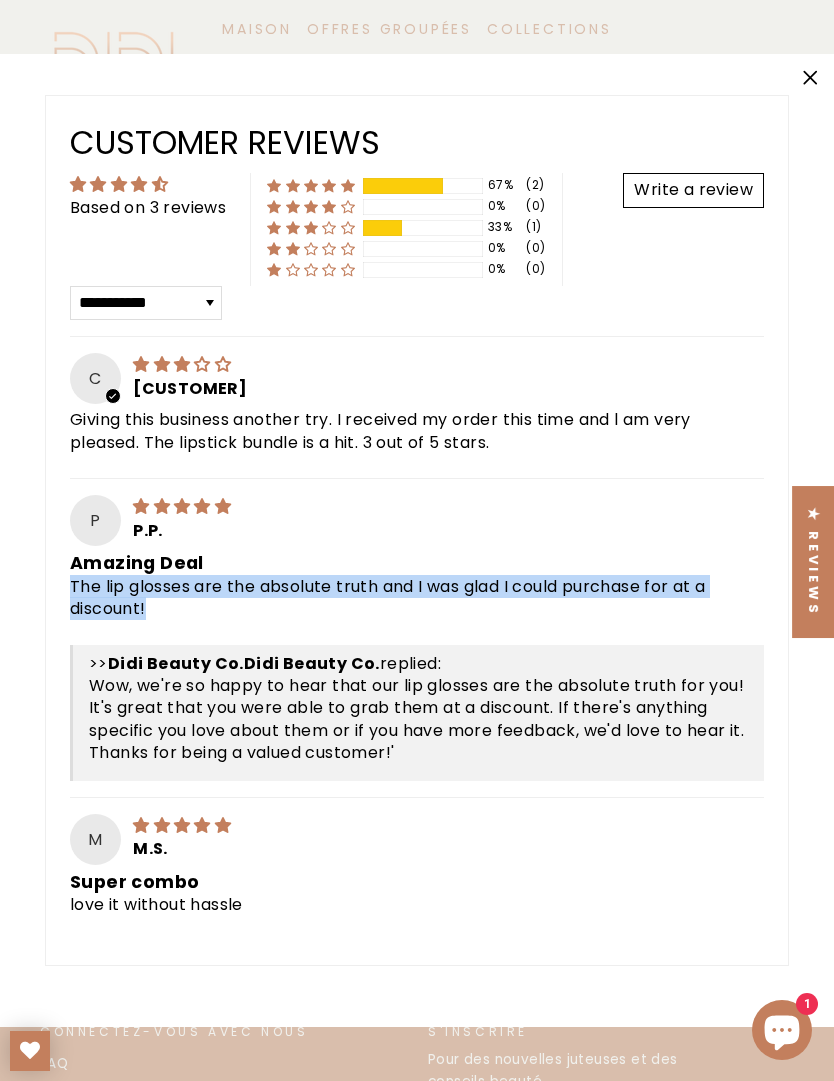 click on "Wow, we're so happy to hear that our lip glosses are the absolute truth for you! It's great that you were able to grab them at a discount. If there's anything specific you love about them or if you have more feedback, we'd love to hear it. Thanks for being a valued customer!'" at bounding box center [418, 720] 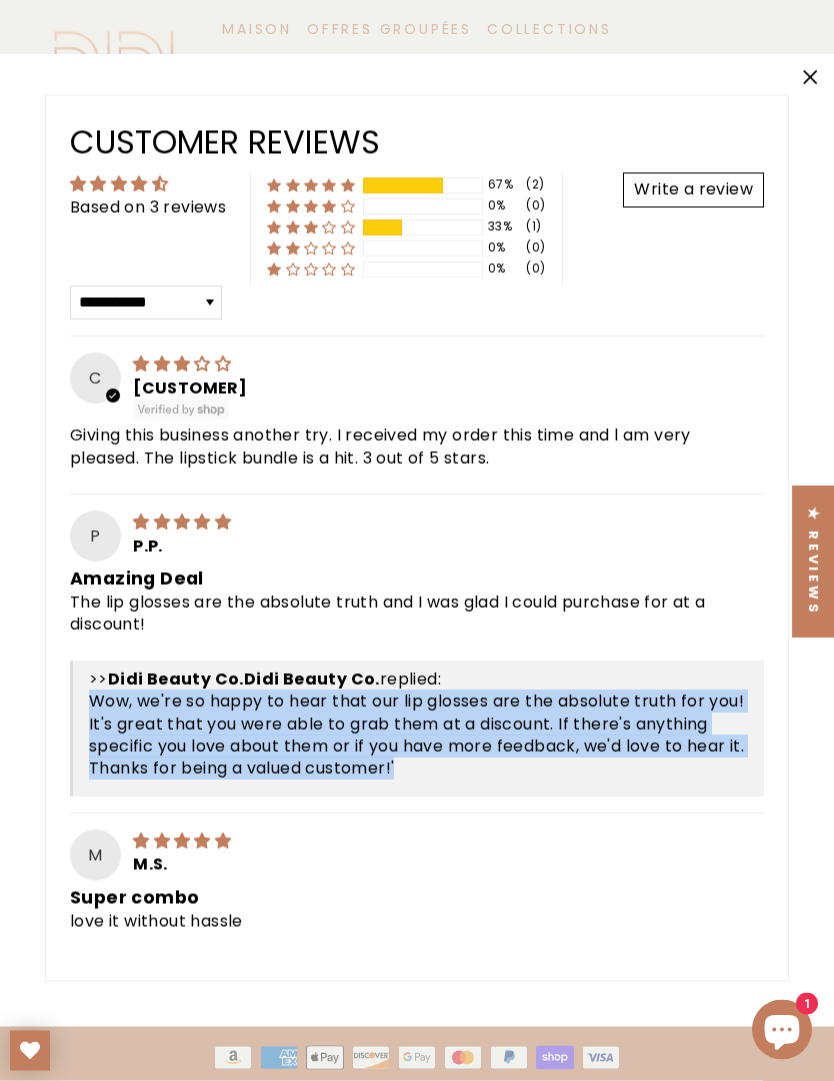scroll, scrollTop: 938, scrollLeft: 0, axis: vertical 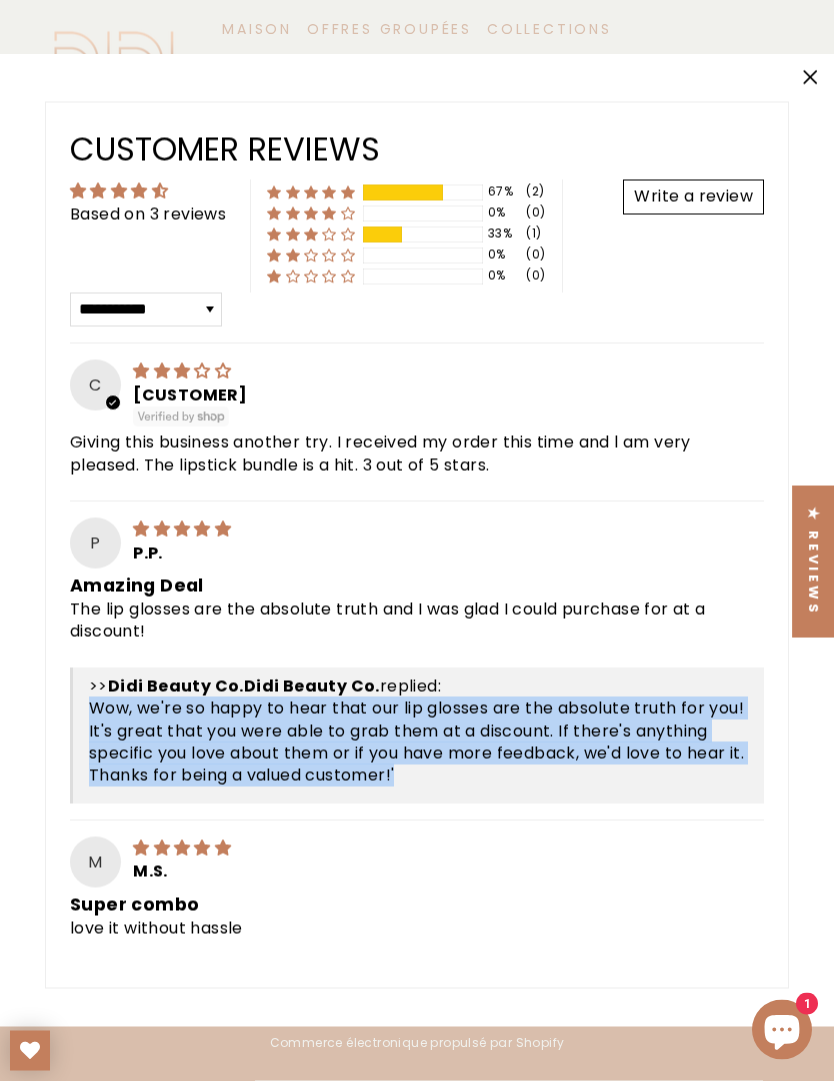 click on "Giving this business another try. I received my order this time and l am very pleased. The lipstick bundle is a hit. 3 out of 5 stars." at bounding box center (417, 454) 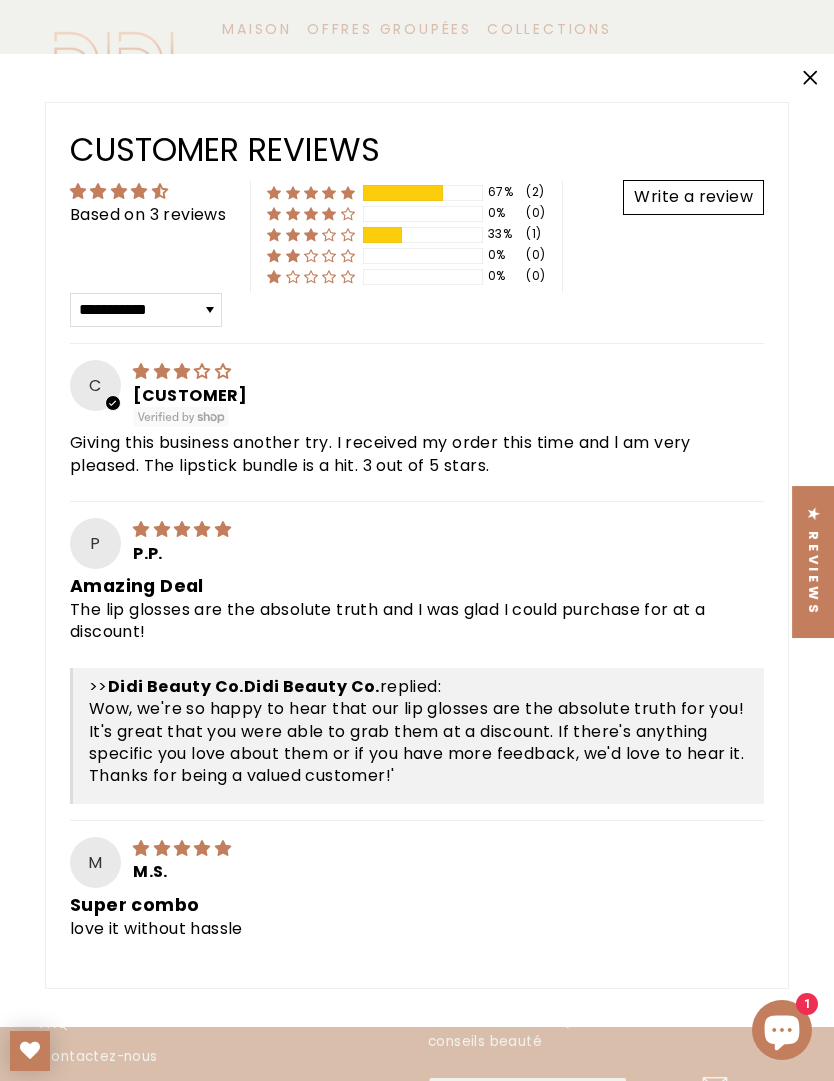 scroll, scrollTop: 607, scrollLeft: 0, axis: vertical 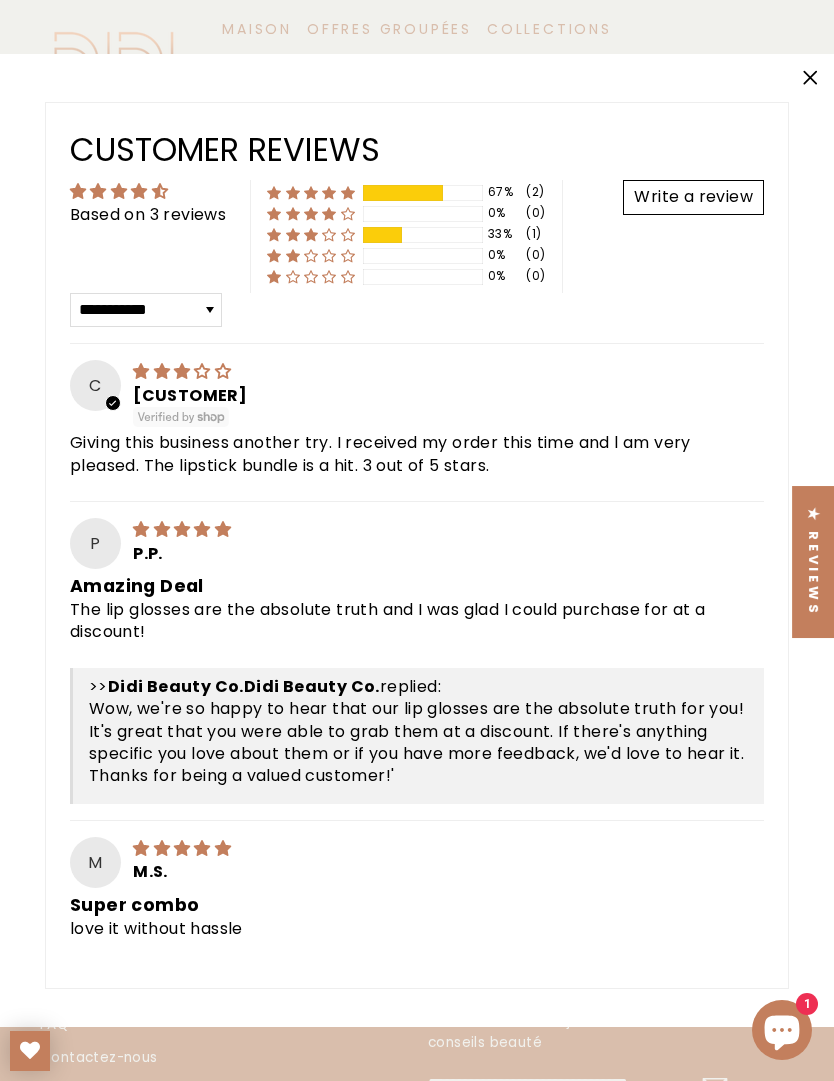 click on ""Fermer (Esc)"" at bounding box center [810, 78] 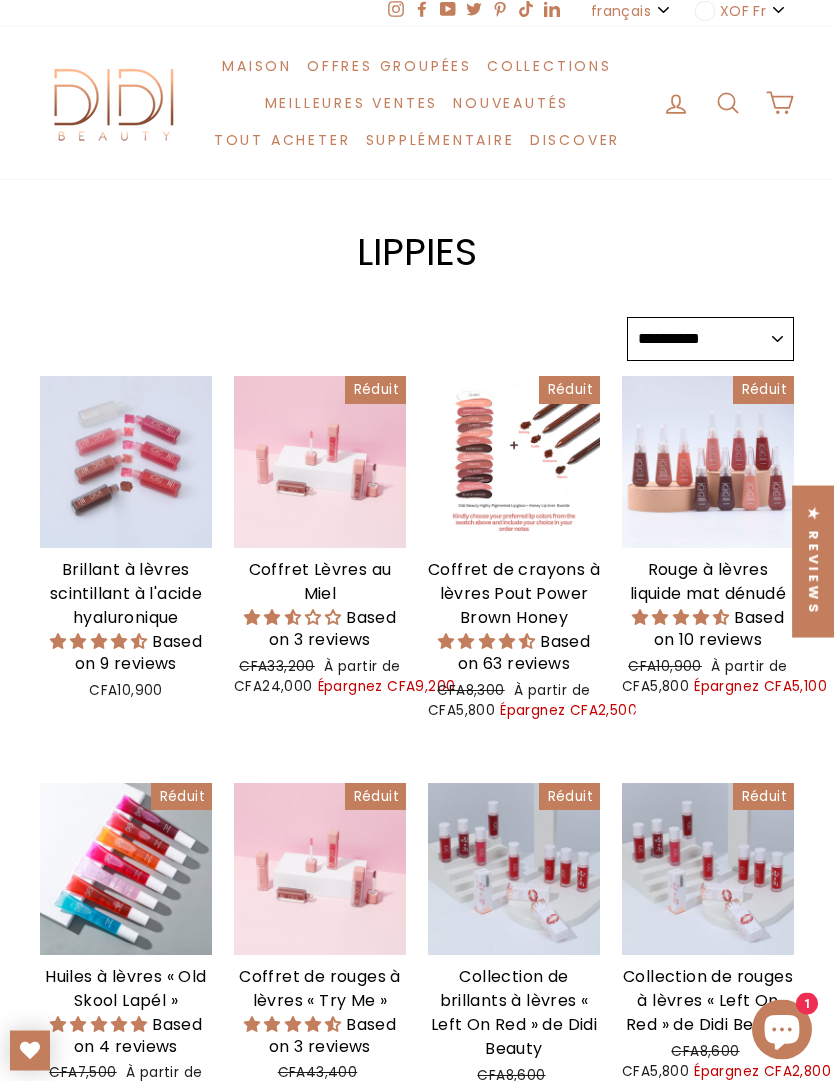 scroll, scrollTop: 0, scrollLeft: 0, axis: both 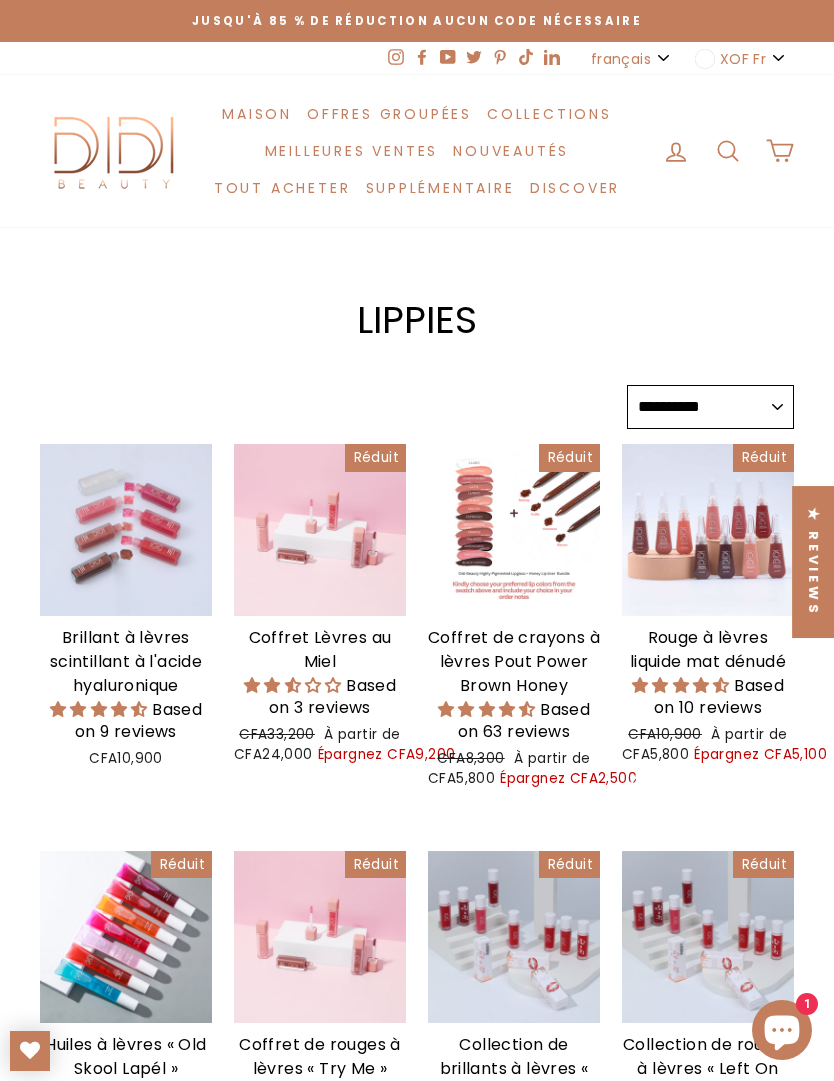 click on "français" at bounding box center [621, 59] 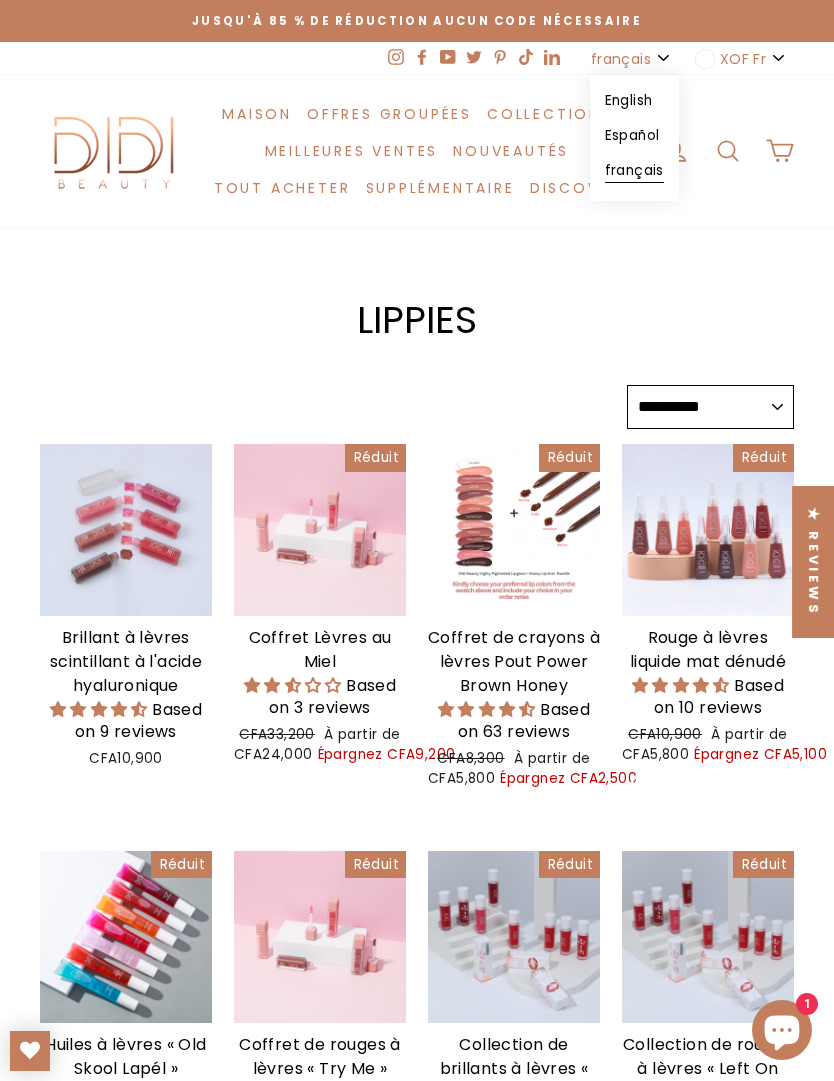 click on "français" at bounding box center [634, 171] 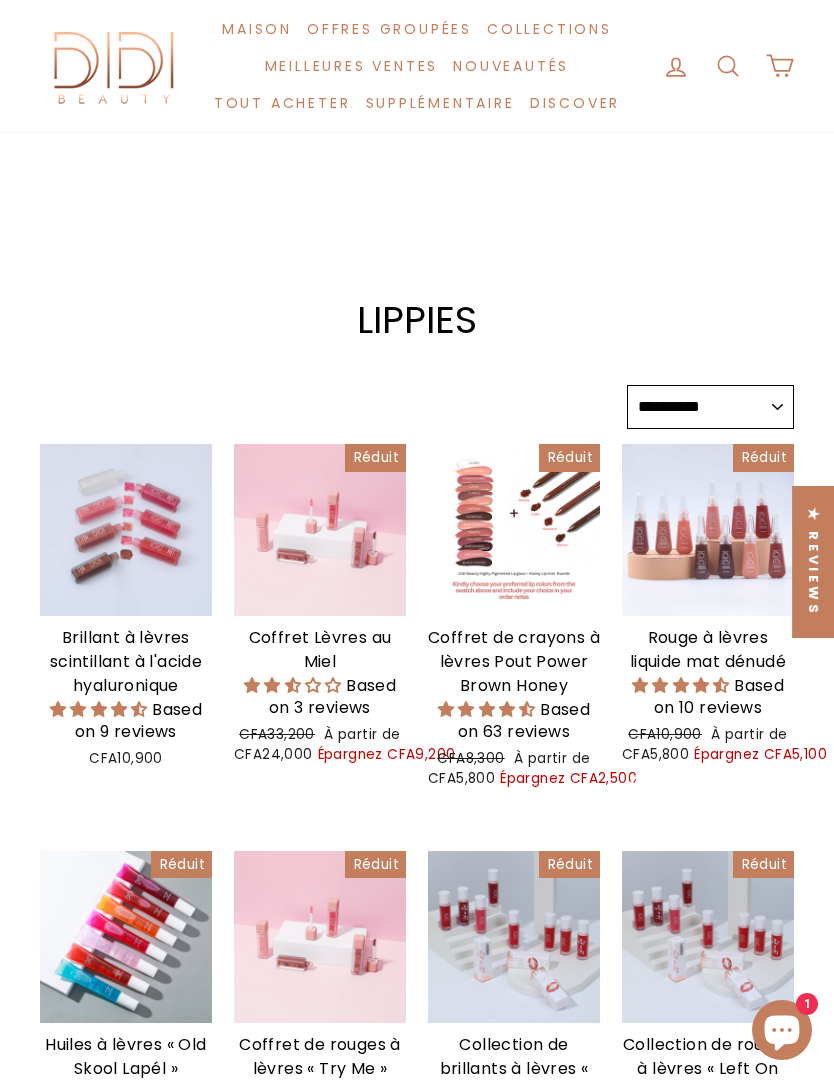 select on "******" 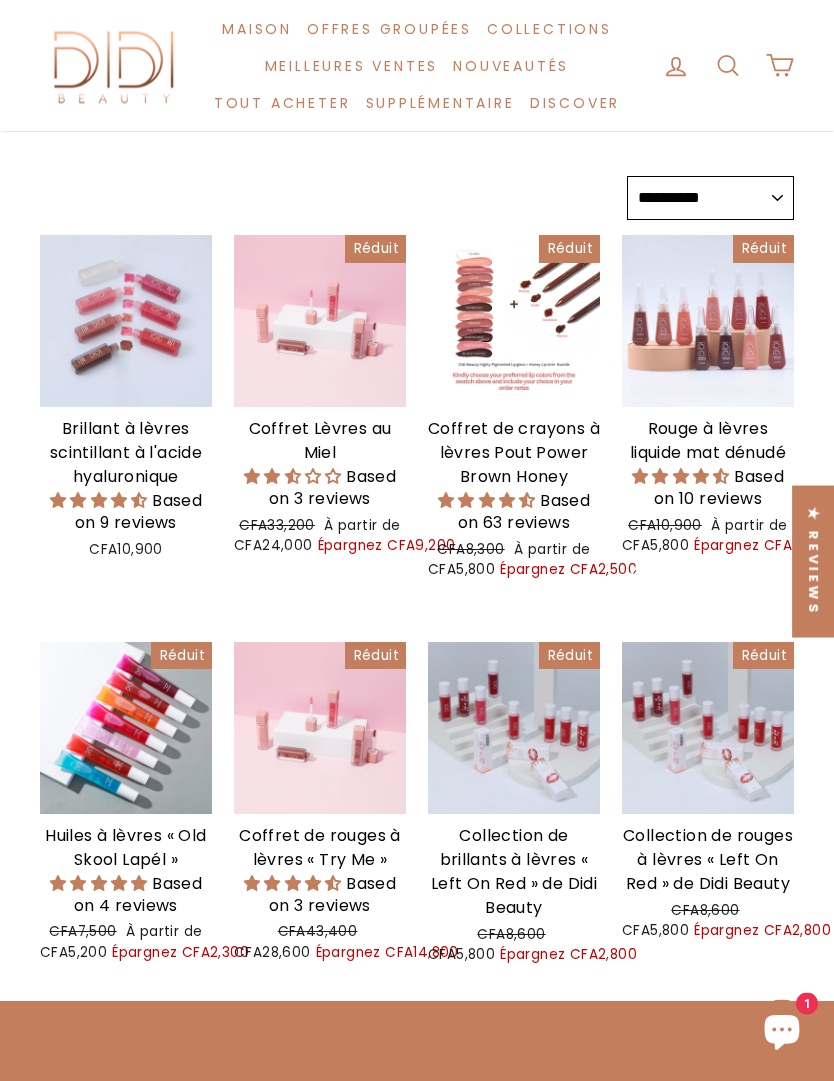 scroll, scrollTop: 195, scrollLeft: 0, axis: vertical 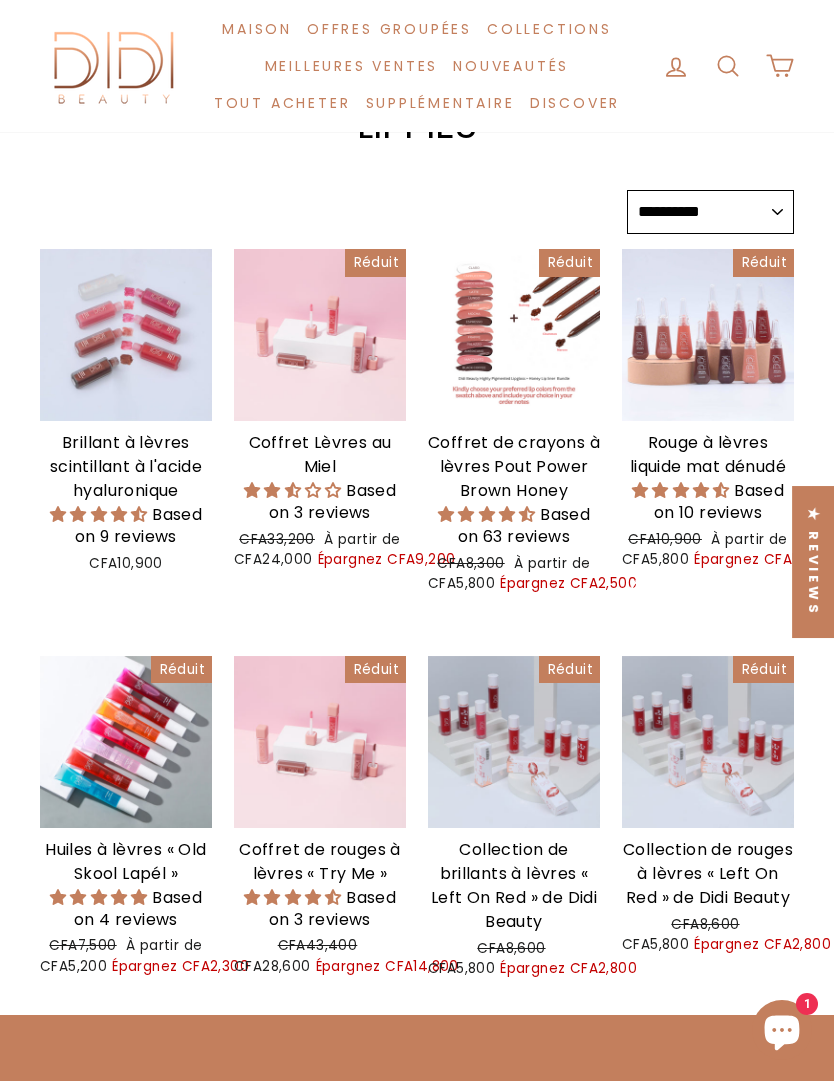 click on "**********" at bounding box center [710, 212] 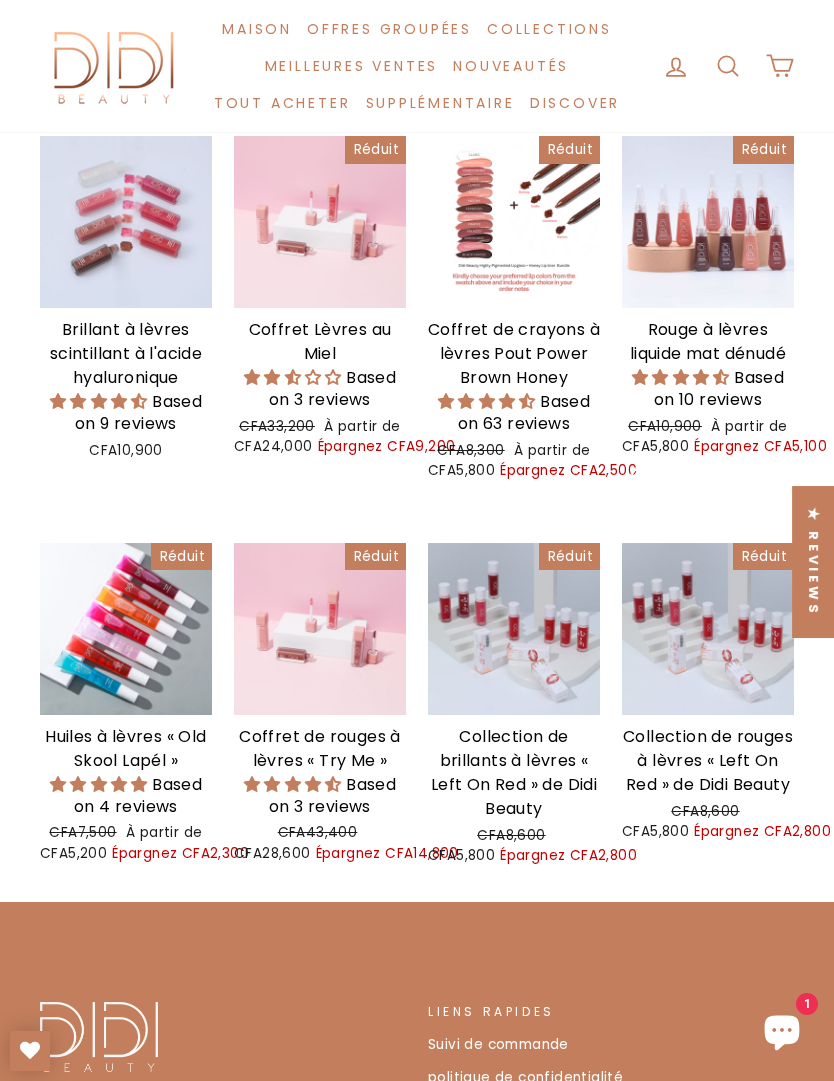 scroll, scrollTop: 287, scrollLeft: 0, axis: vertical 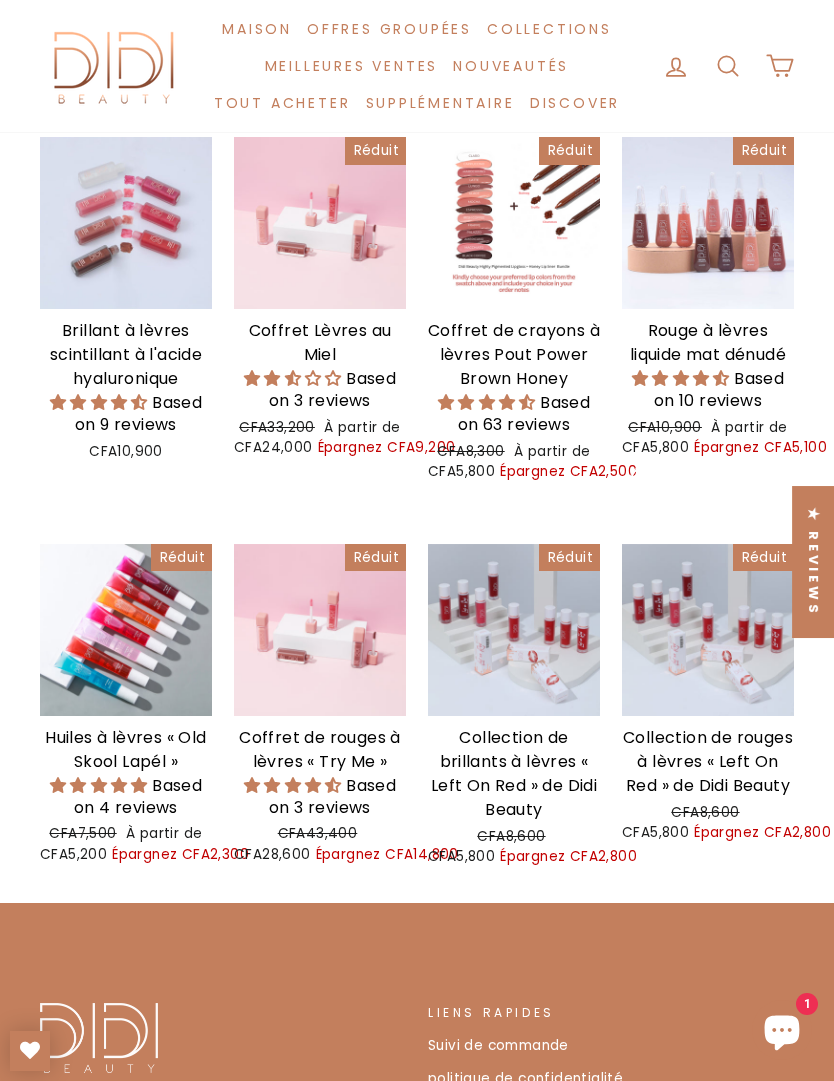 click on "Boutique rapide" at bounding box center [126, 284] 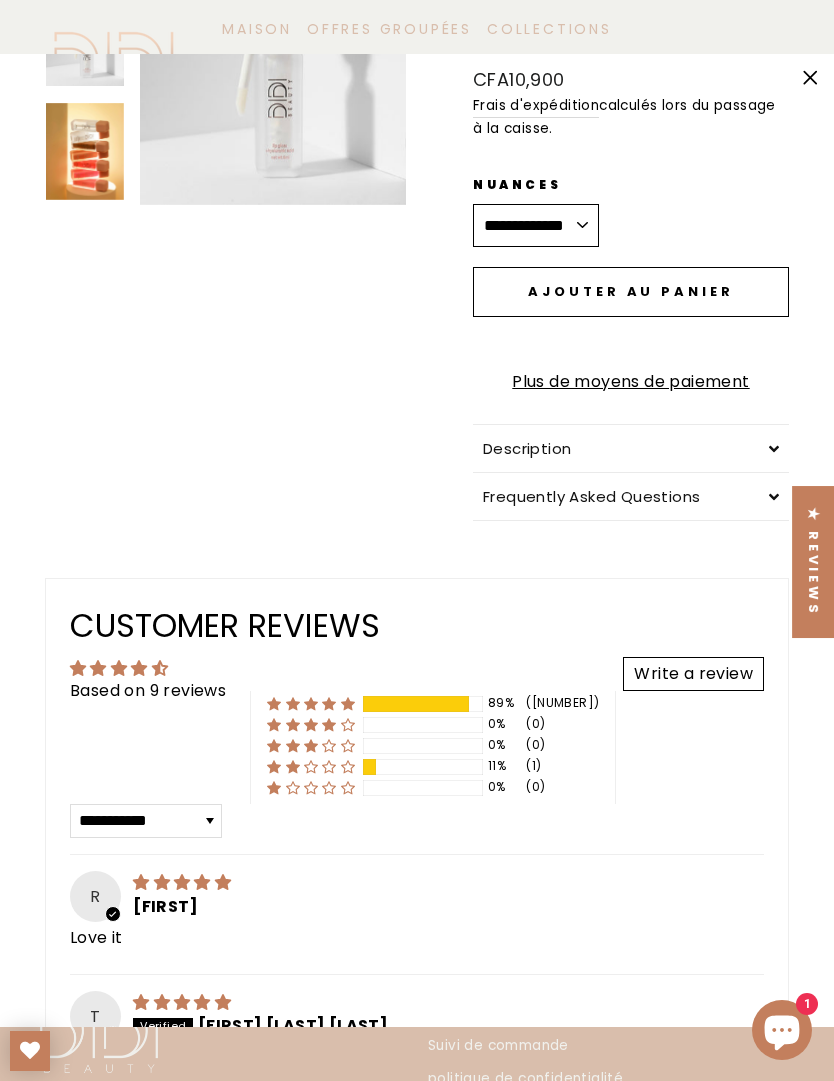 scroll, scrollTop: 230, scrollLeft: 0, axis: vertical 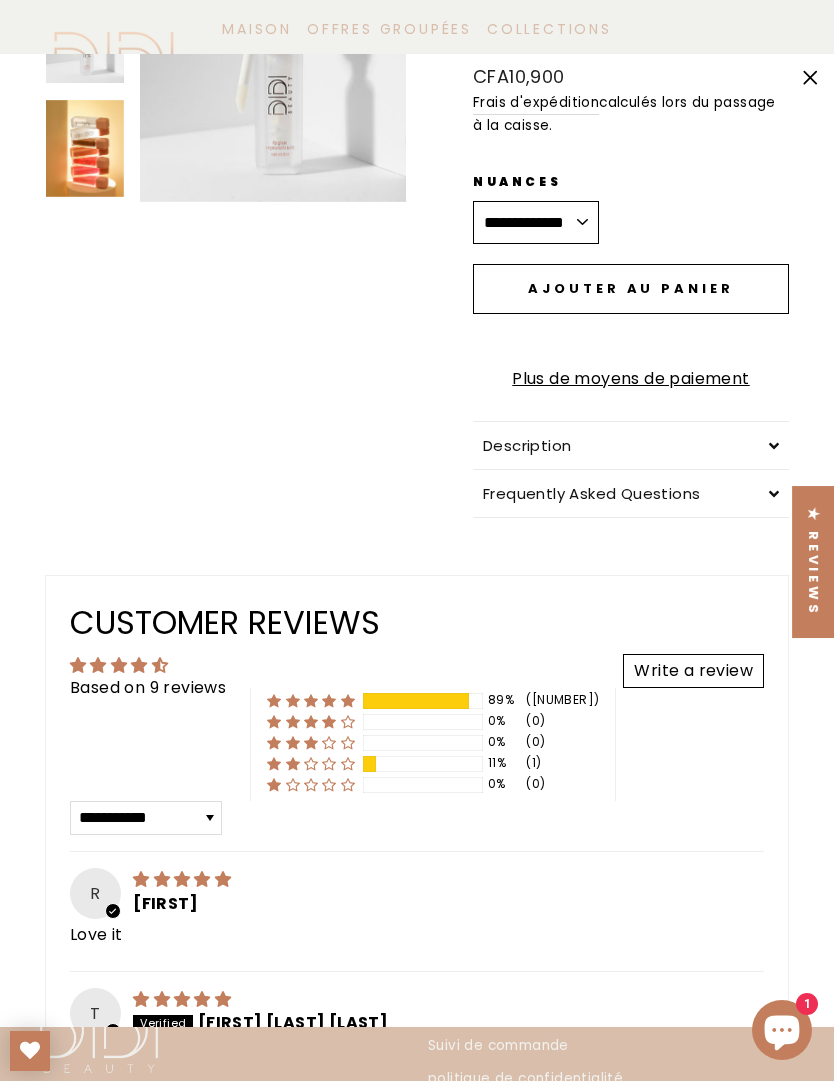 click on "**********" at bounding box center (536, 223) 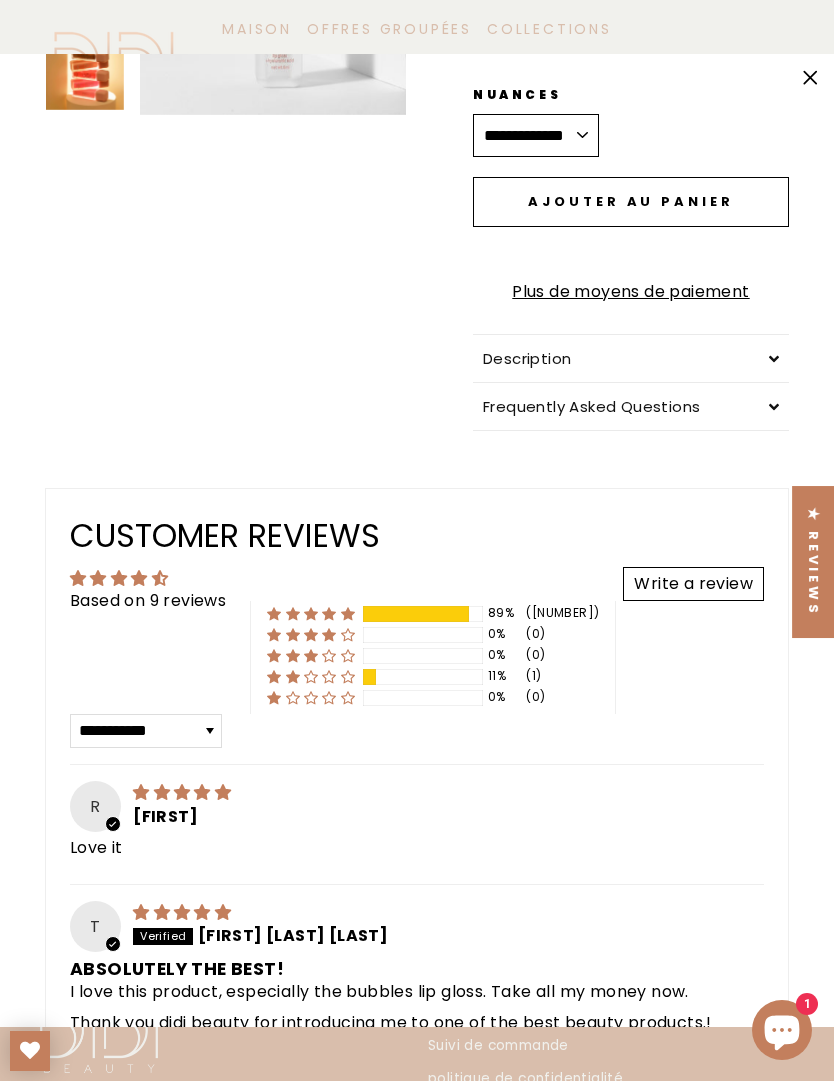 scroll, scrollTop: 342, scrollLeft: 0, axis: vertical 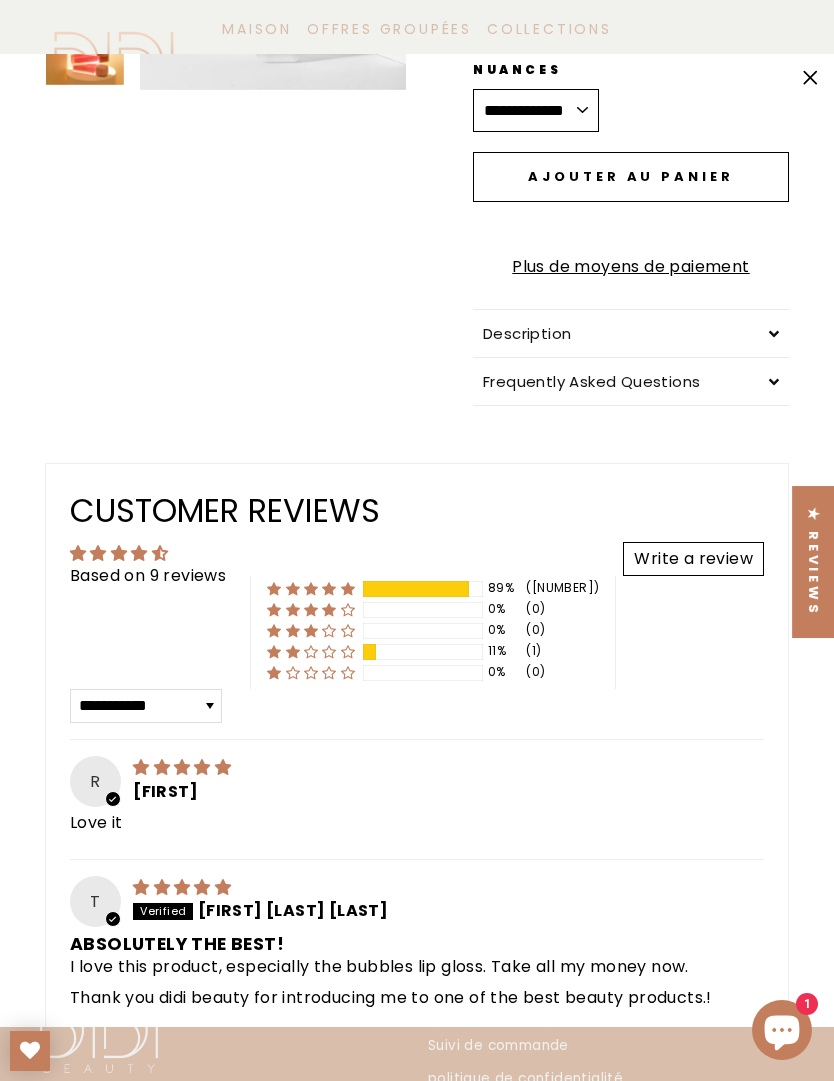click at bounding box center [774, 333] 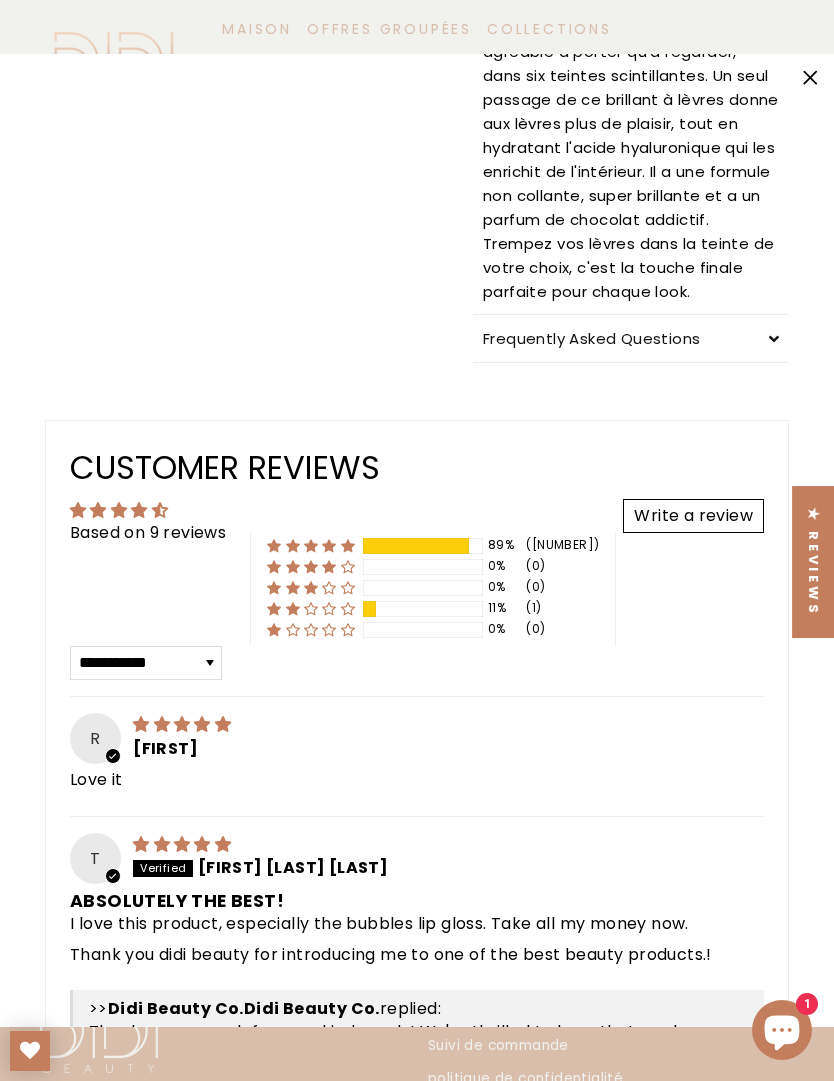 scroll, scrollTop: 745, scrollLeft: 0, axis: vertical 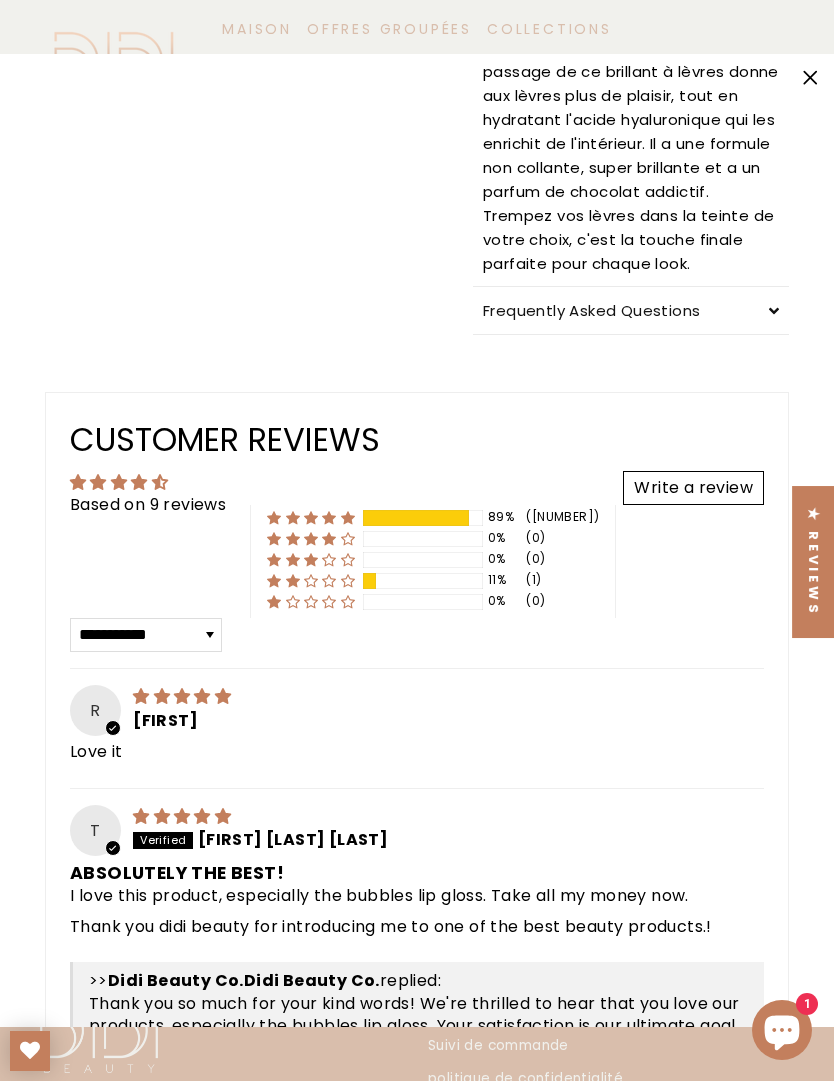 click at bounding box center (774, 310) 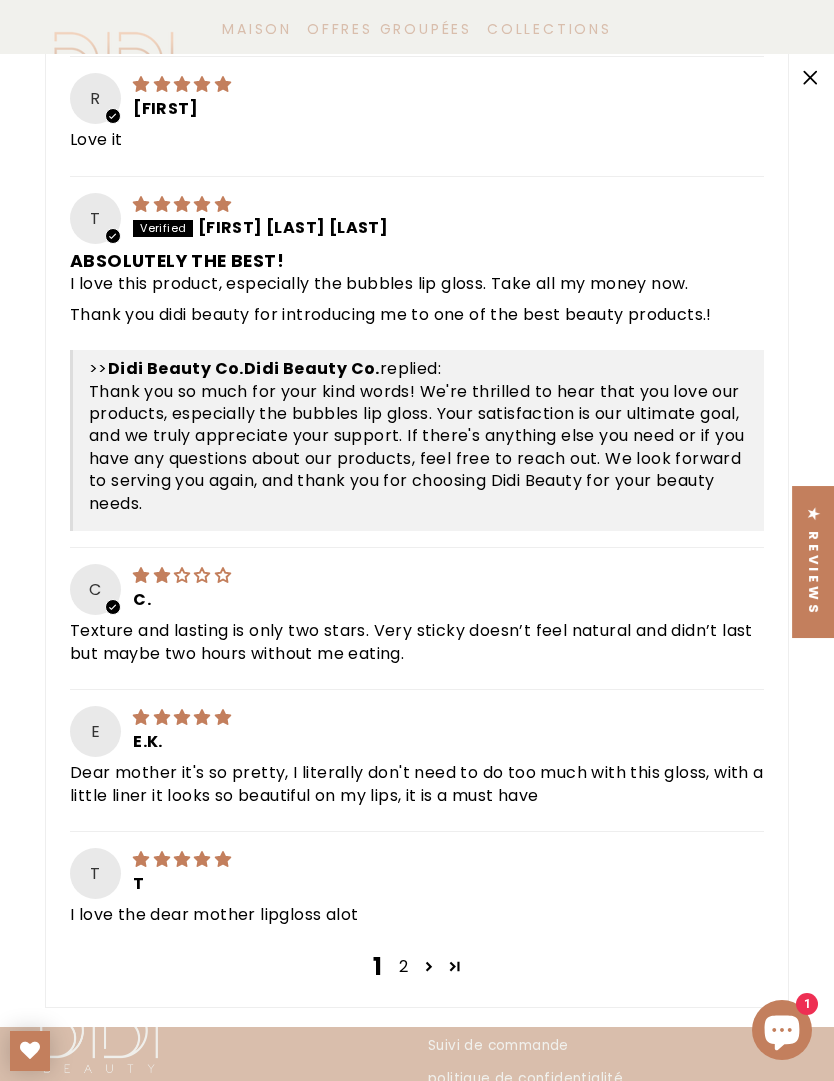 scroll, scrollTop: 2100, scrollLeft: 0, axis: vertical 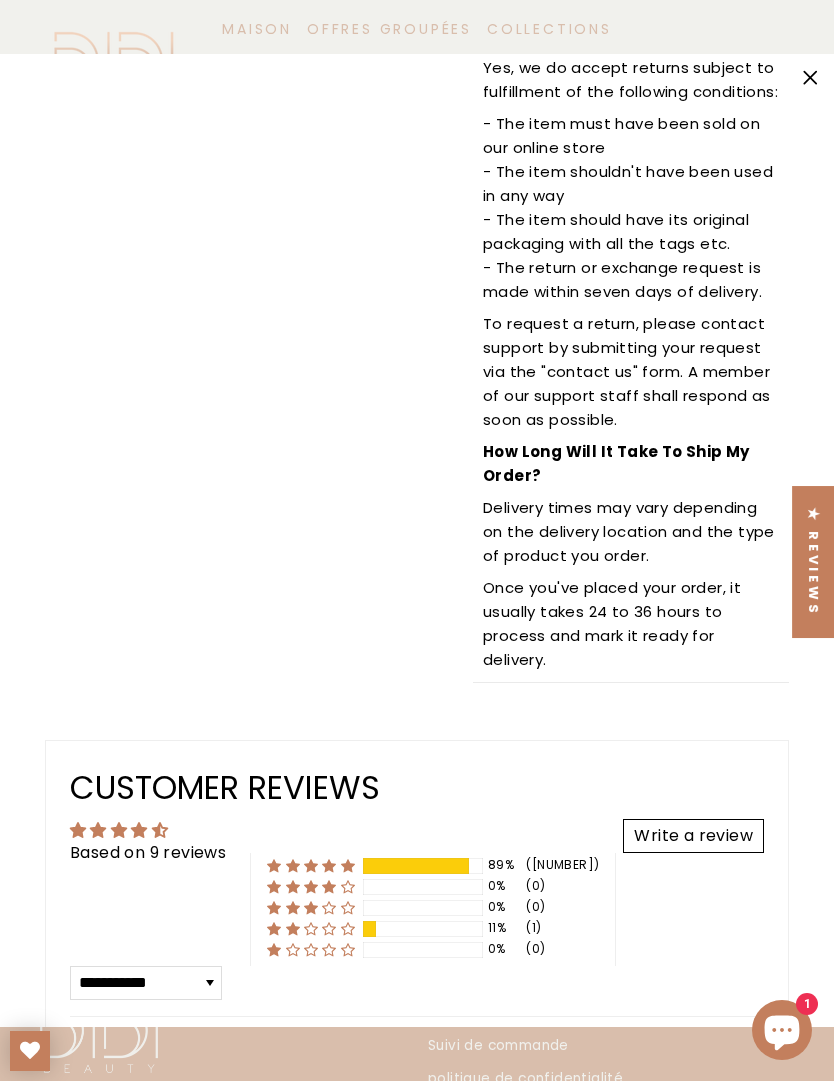 click 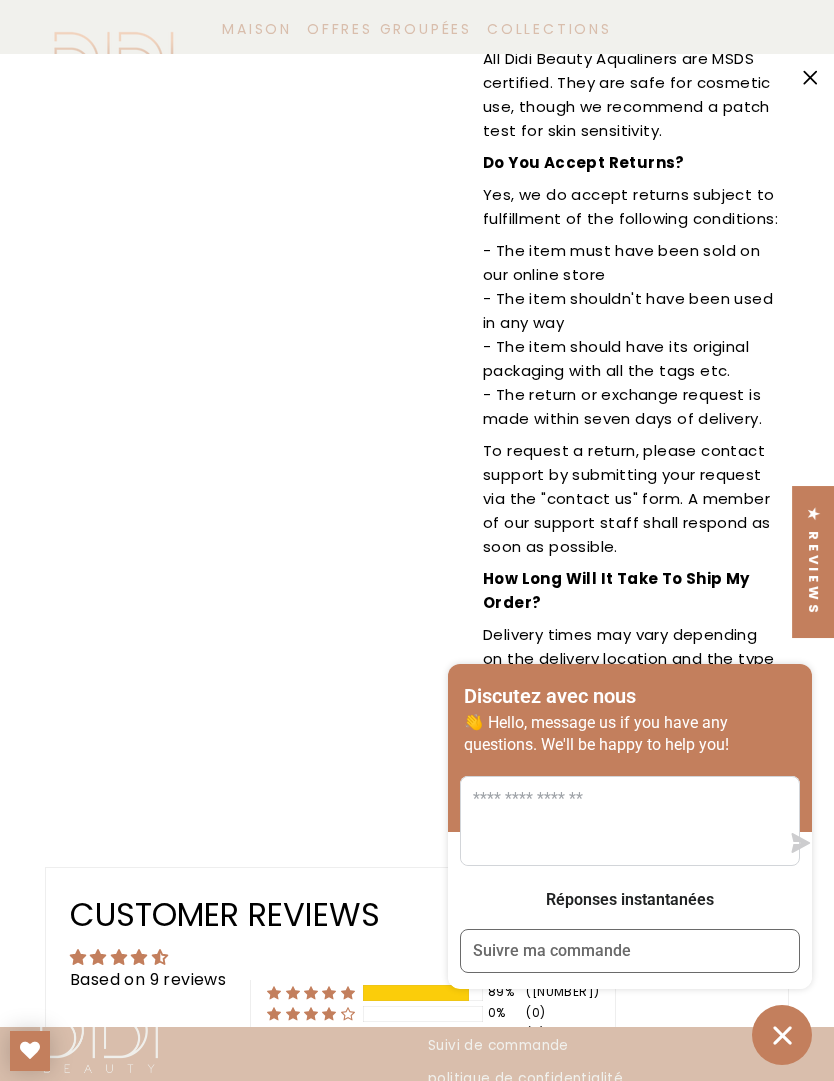 scroll, scrollTop: 1013, scrollLeft: 0, axis: vertical 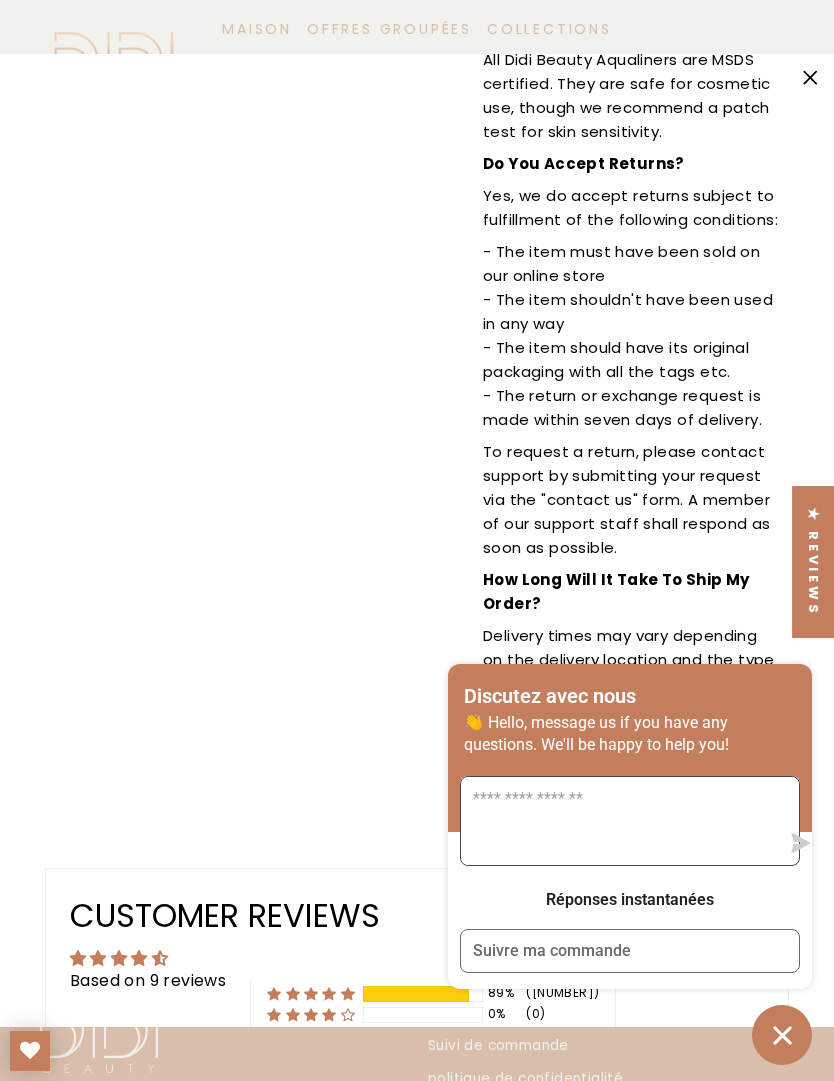 click at bounding box center [620, 821] 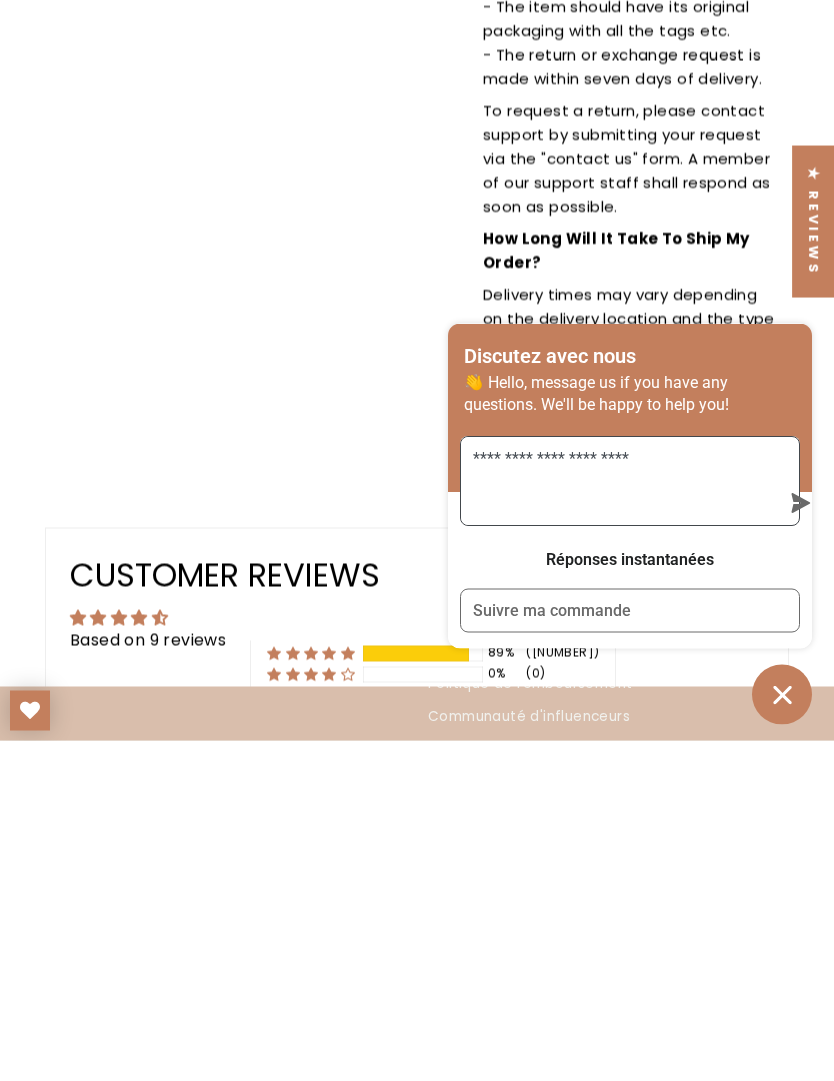type on "**********" 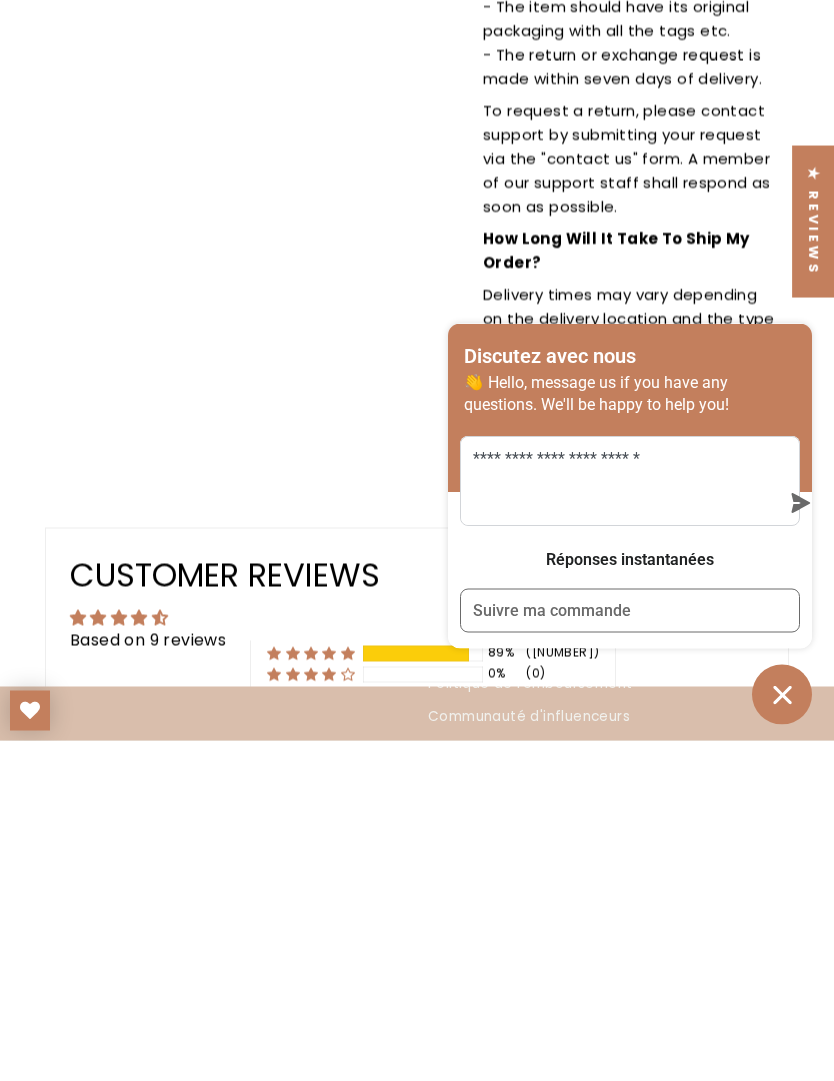 click 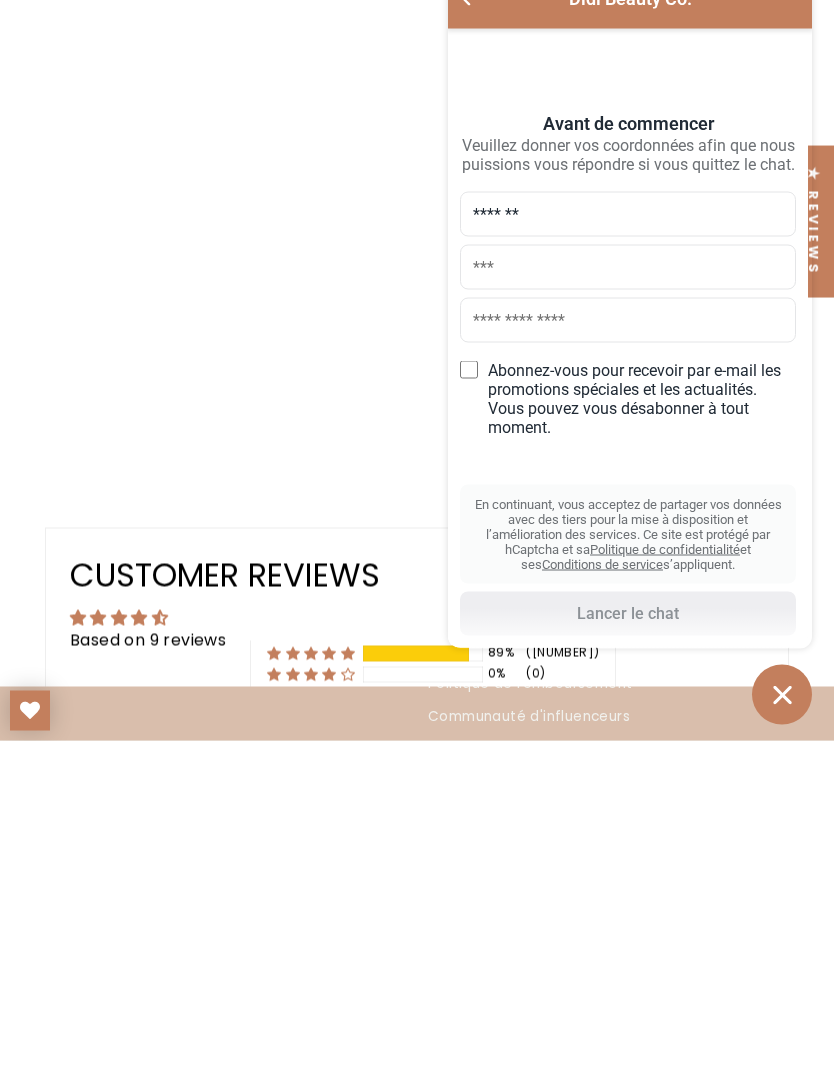 type on "*******" 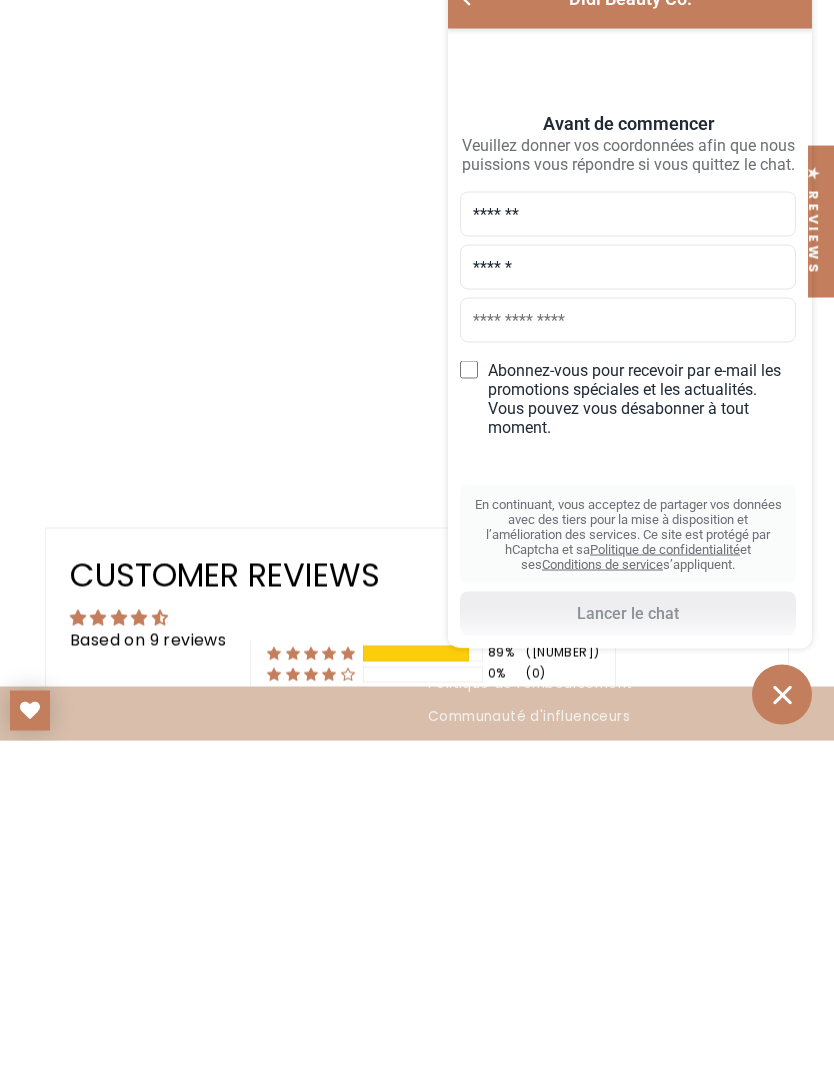 type on "******" 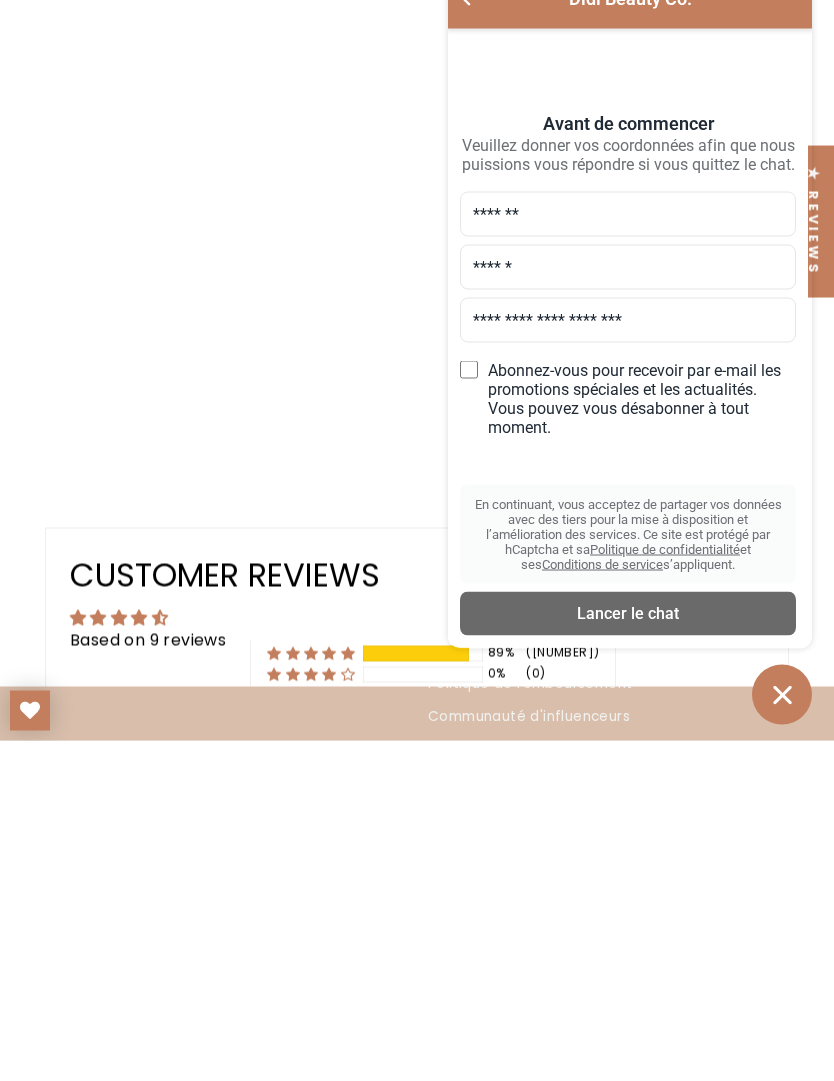 type on "**********" 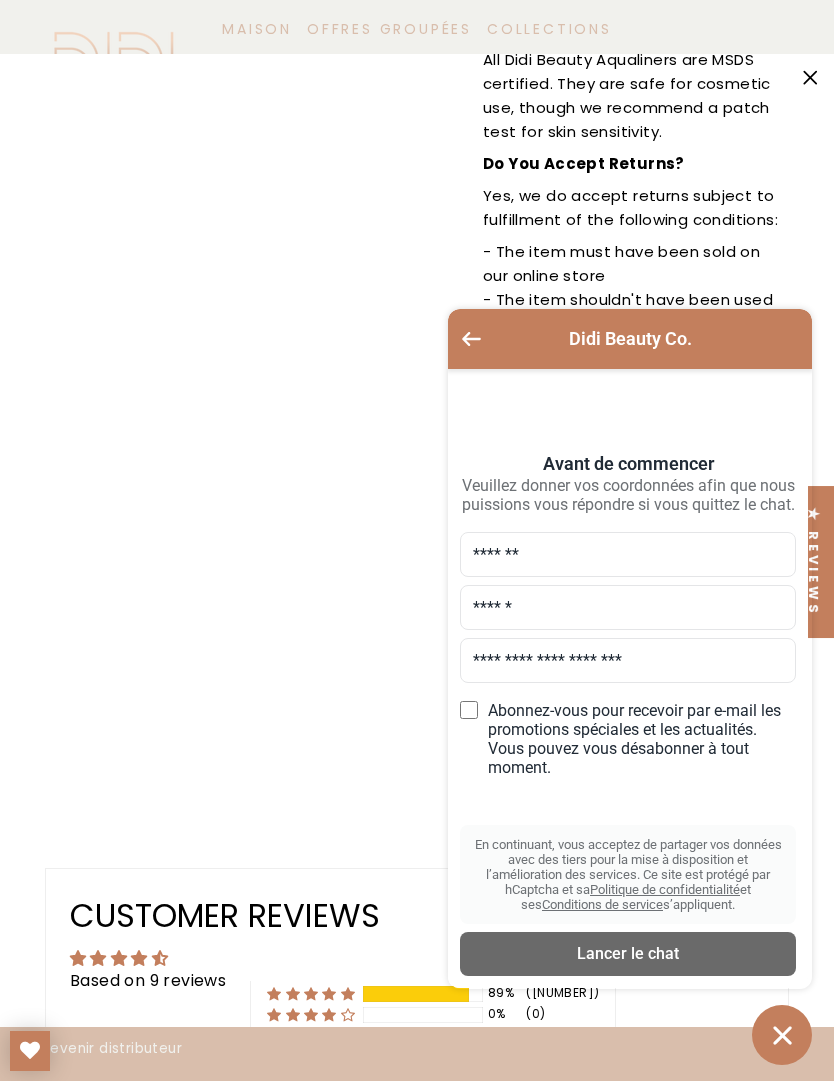 click on "Lancer le chat" at bounding box center (628, 954) 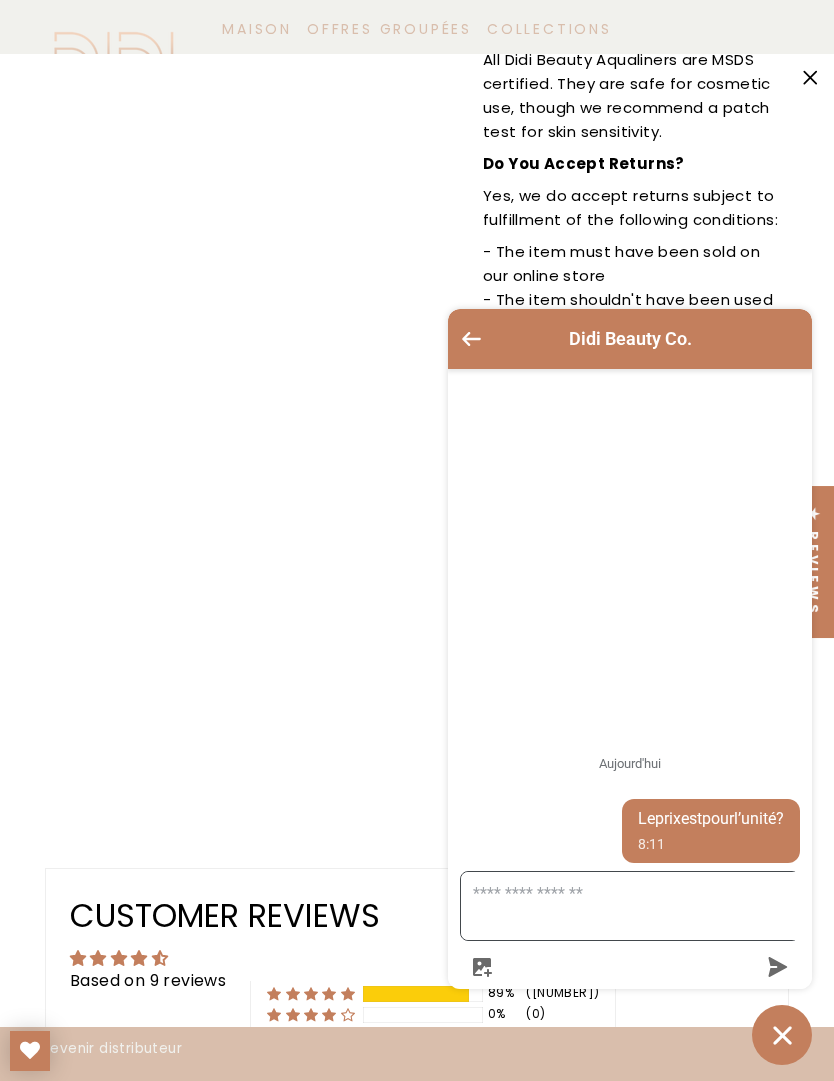 click at bounding box center [642, 906] 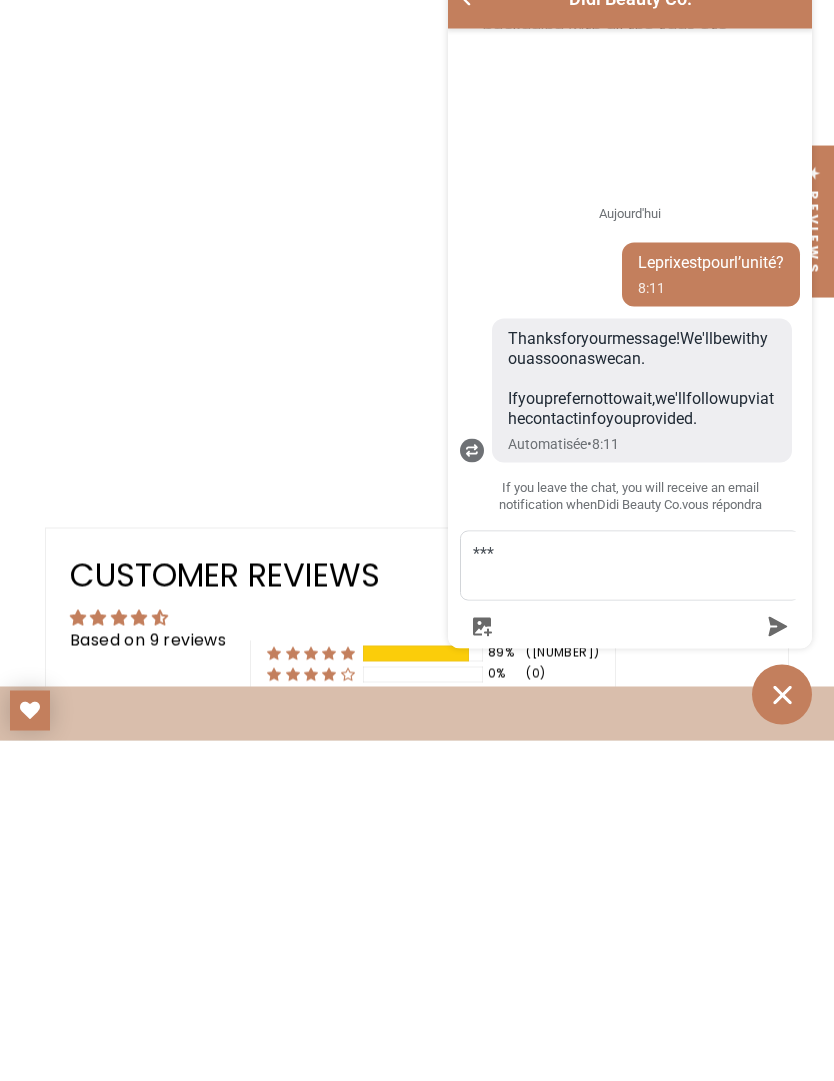 click on "Thanks  for  your  message!  We'll  be  with  you  as  soon  as  we  can.
If  you  prefer  not  to  wait,  we'll  follow  up  via  the  contact  info  you  provided." at bounding box center (642, 719) 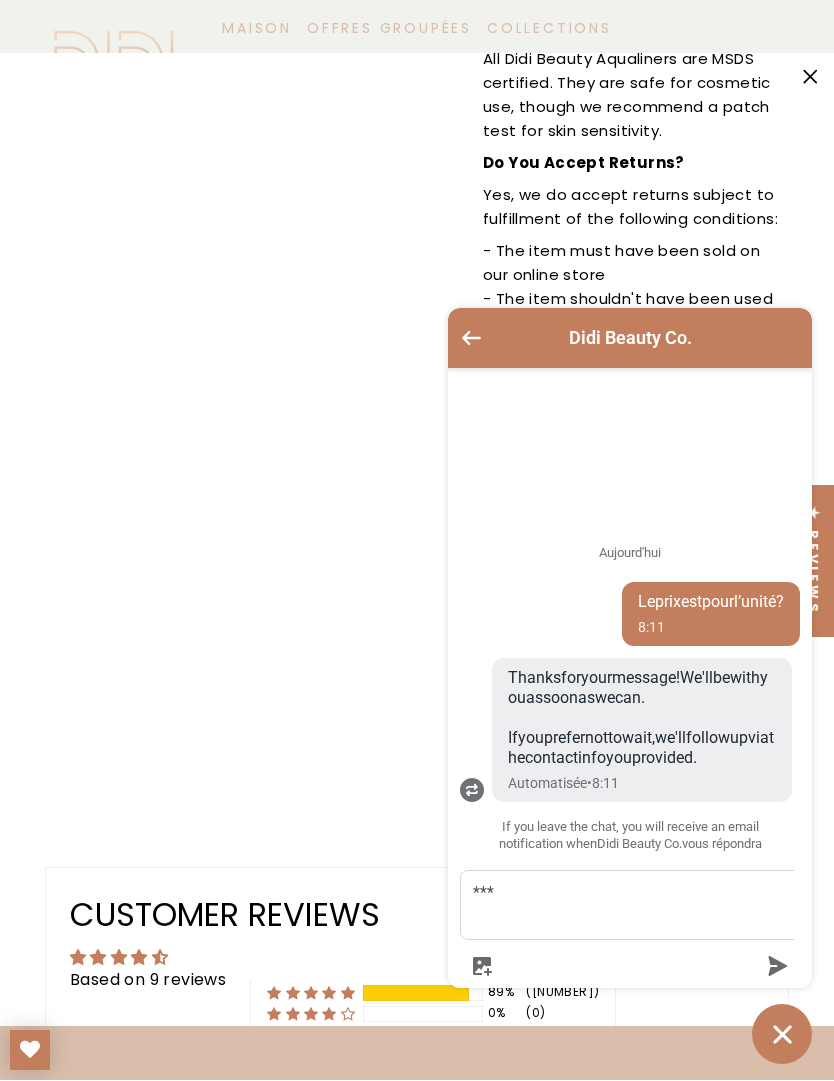 click on "Aujourd'hui Le  prix  est  pour  l’unité  ?  8:11
Thanks  for  your  message!  We'll  be  with  you  as  soon  as  we  can.
If  you  prefer  not  to  wait,  we'll  follow  up  via  the  contact  info  you  provided.  Automatisée  •  8:11 Si vous quittez le chat, vous recevrez une notification par e-mail lorsque  Didi Beauty Co.  vous répondra" at bounding box center (630, 694) 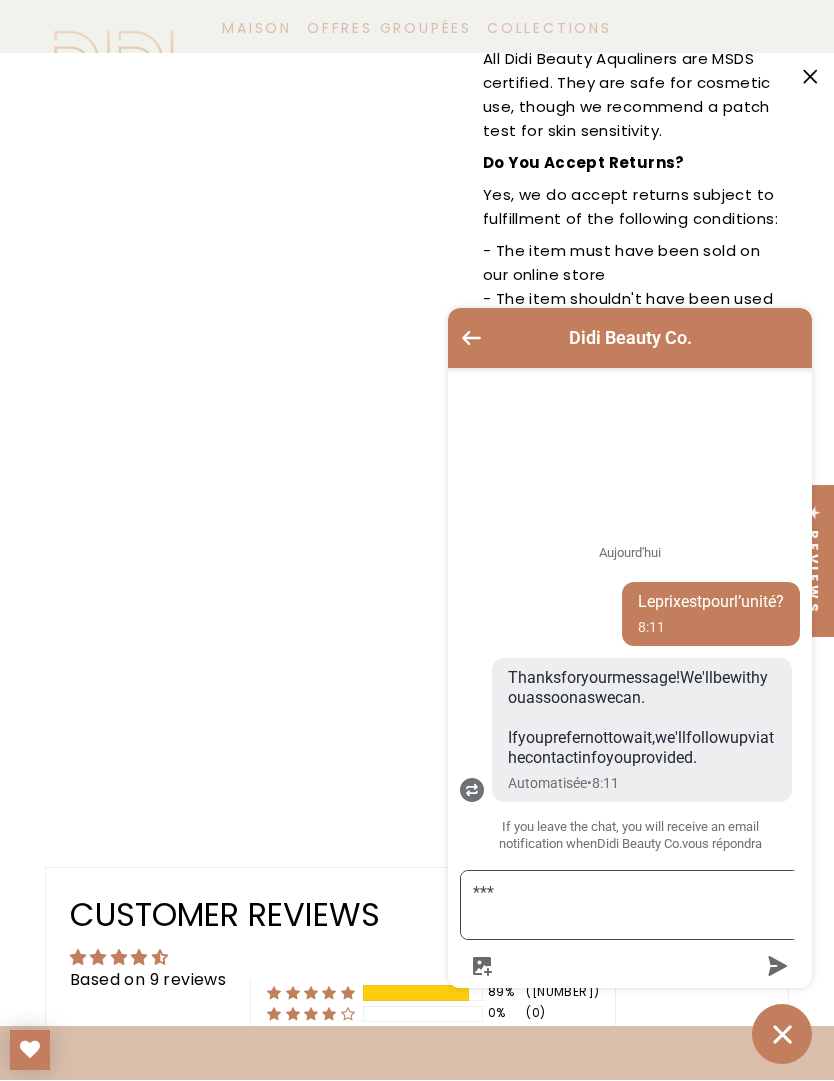 click on "***" at bounding box center (642, 906) 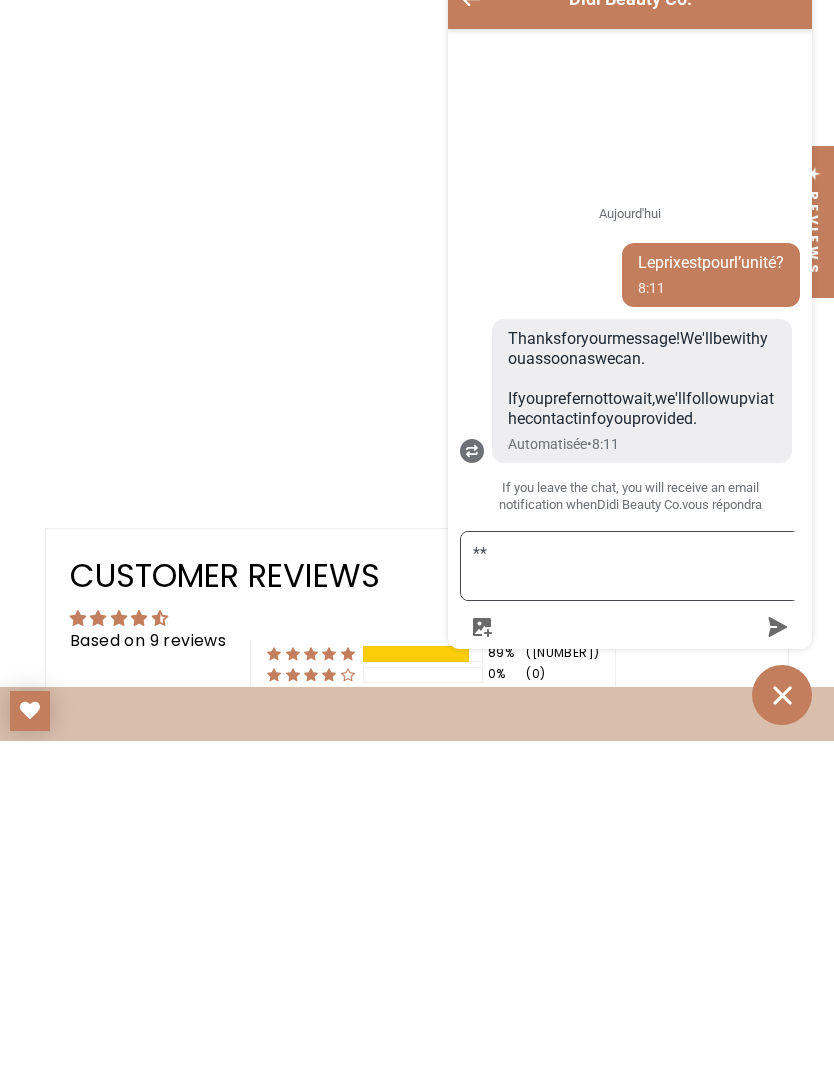 type on "*" 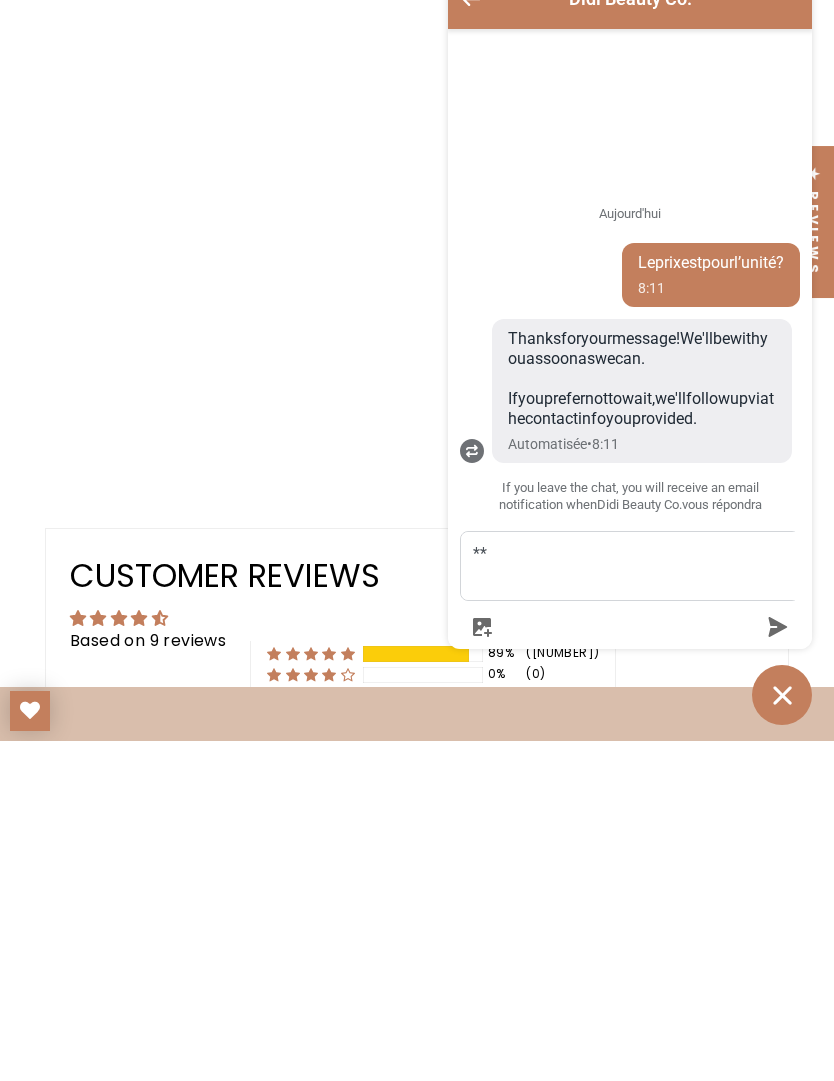 click 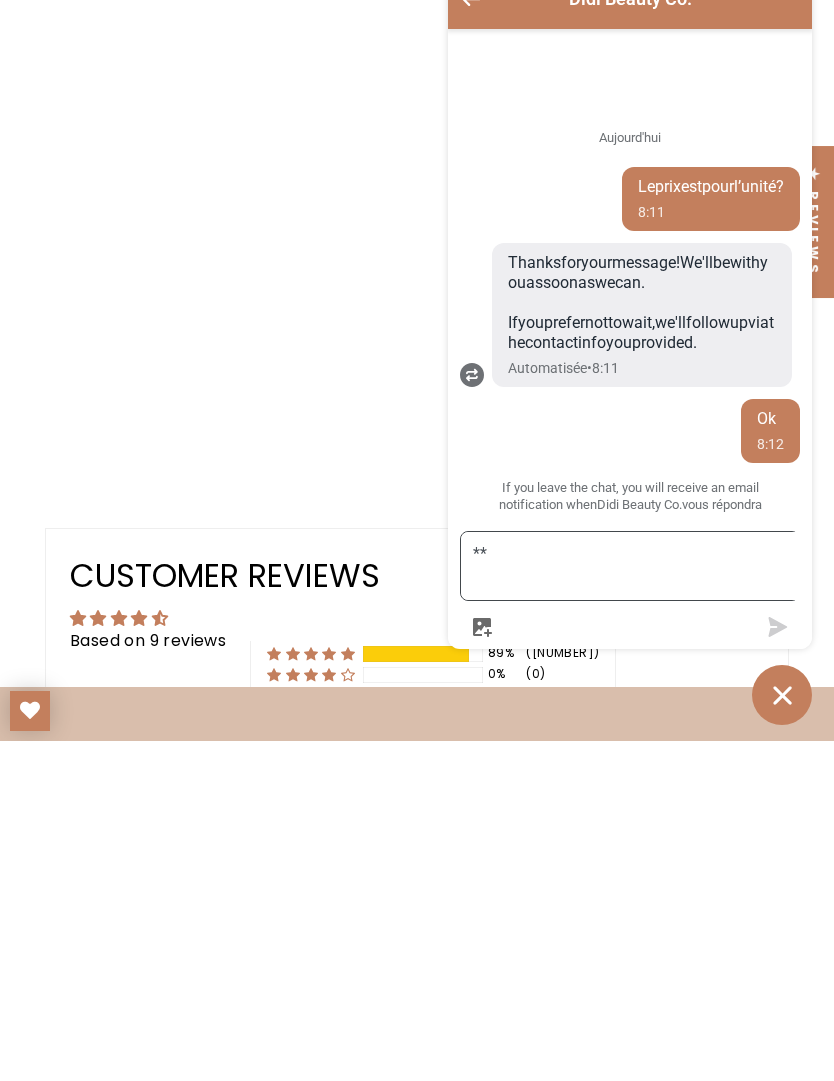 type 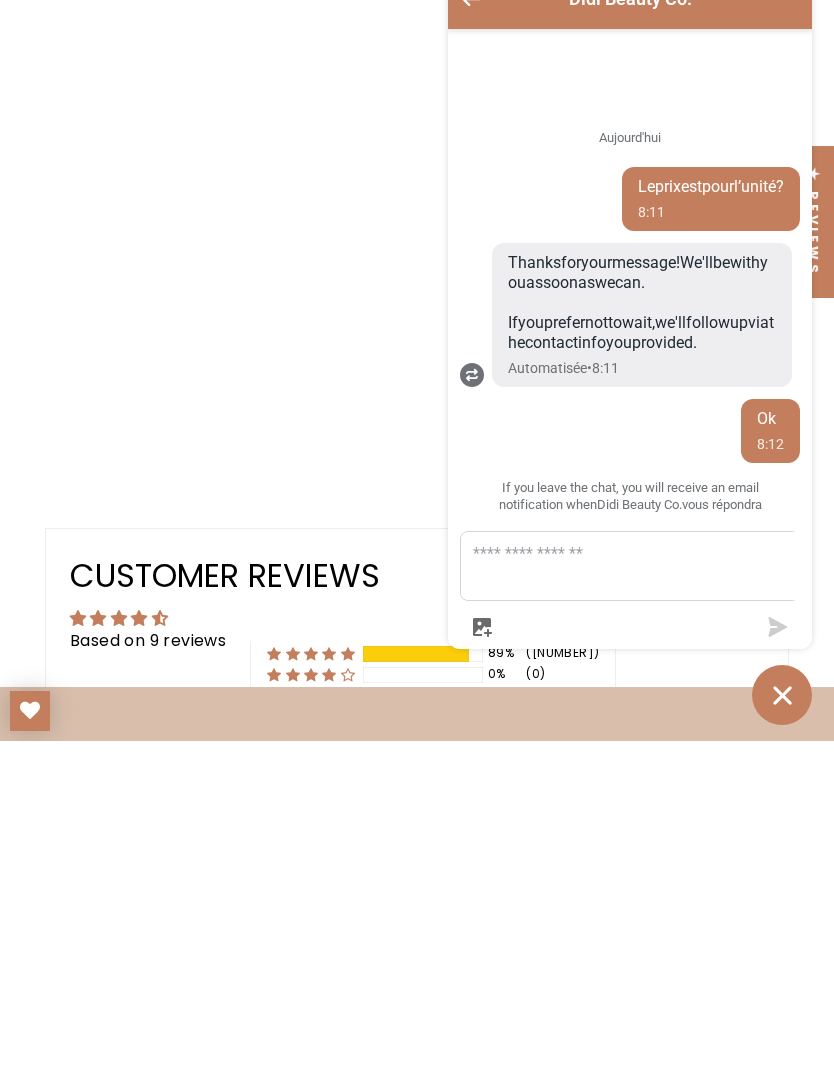 click at bounding box center [482, 967] 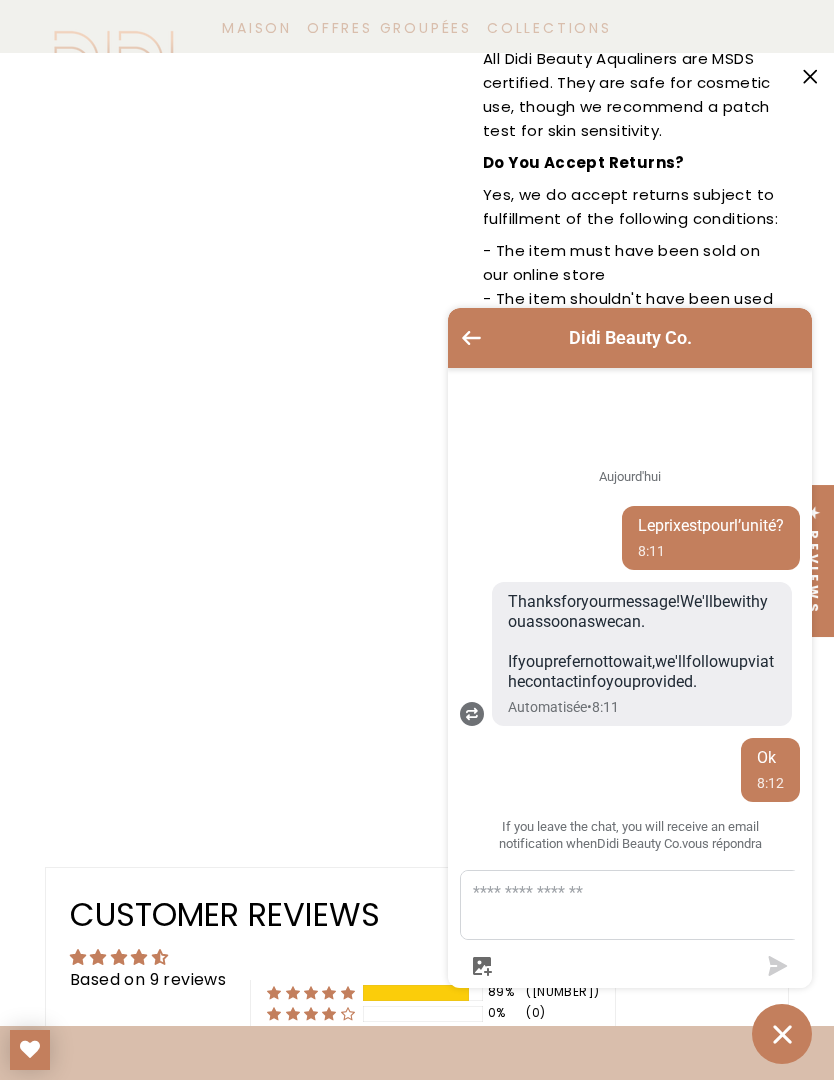 click 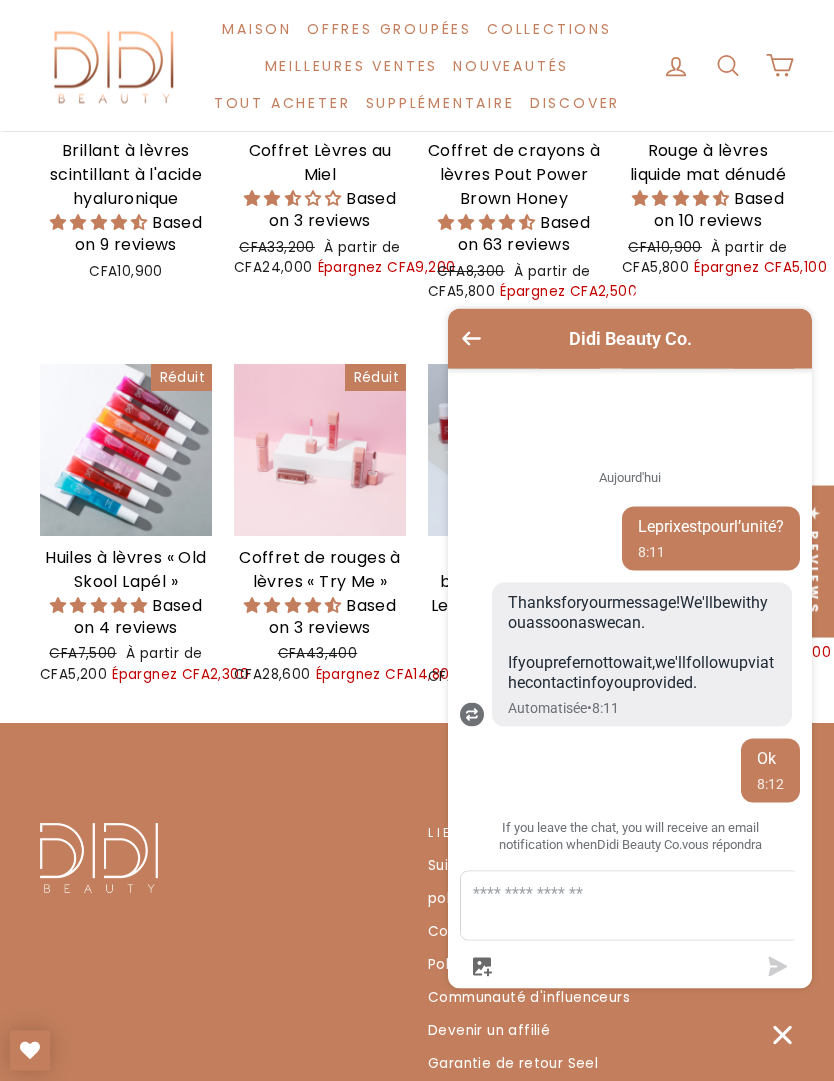 scroll, scrollTop: 464, scrollLeft: 0, axis: vertical 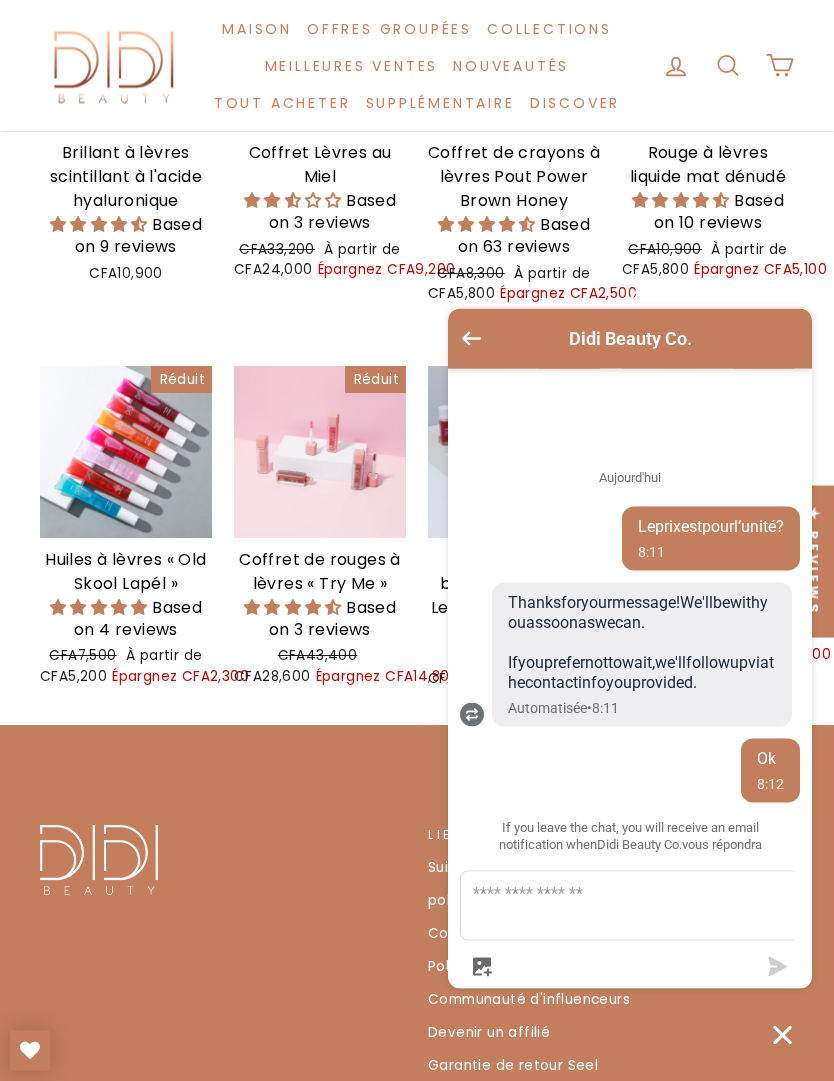 click on "Didi Beauty Co." at bounding box center [630, 339] 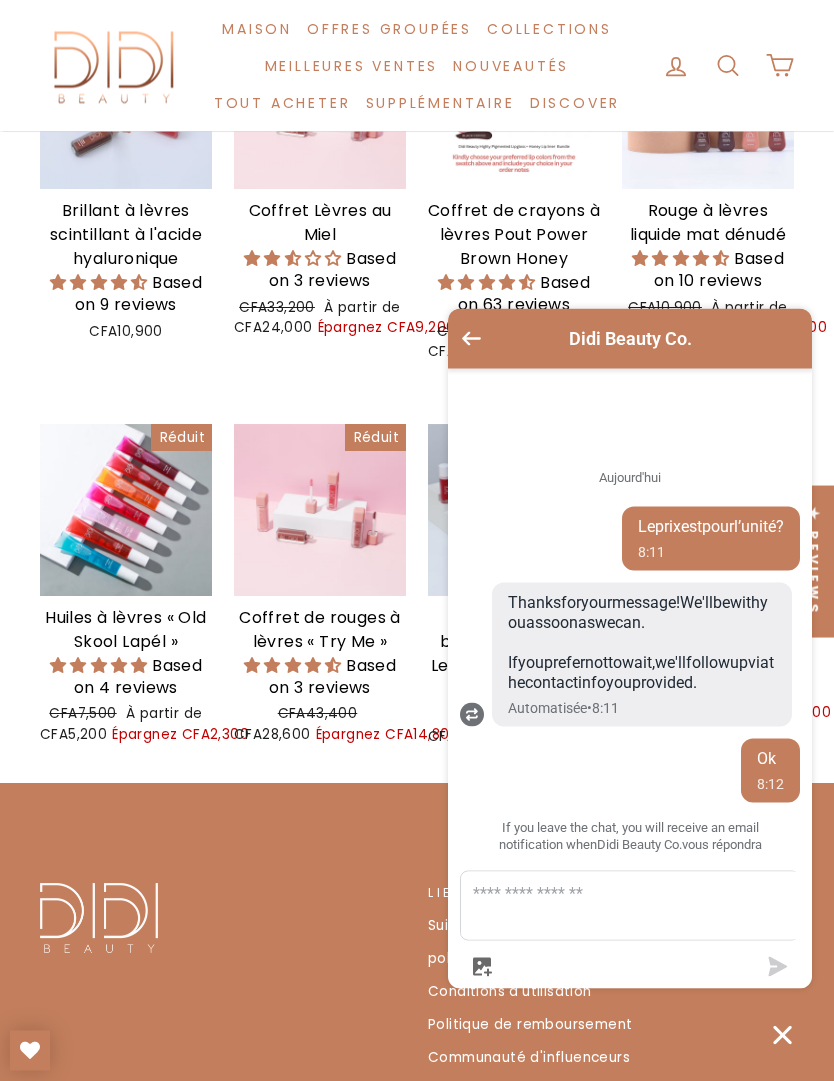 scroll, scrollTop: 407, scrollLeft: 0, axis: vertical 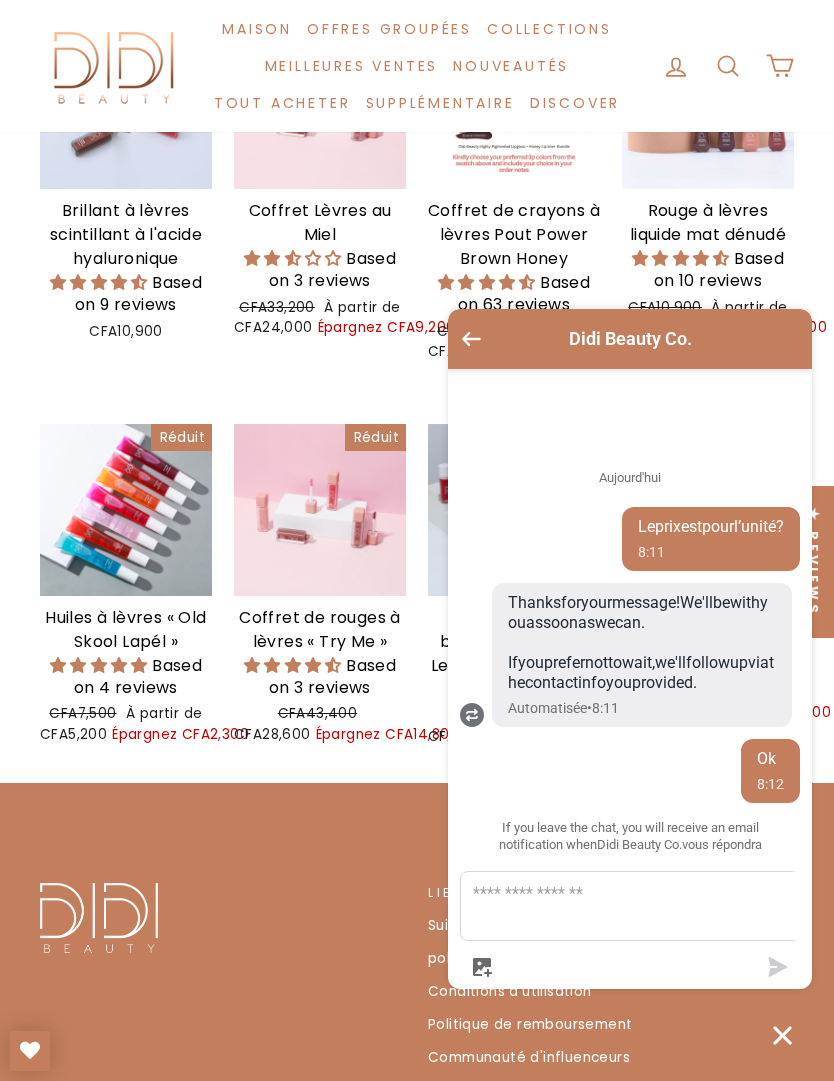 click on "Boutique rapide" at bounding box center [320, 572] 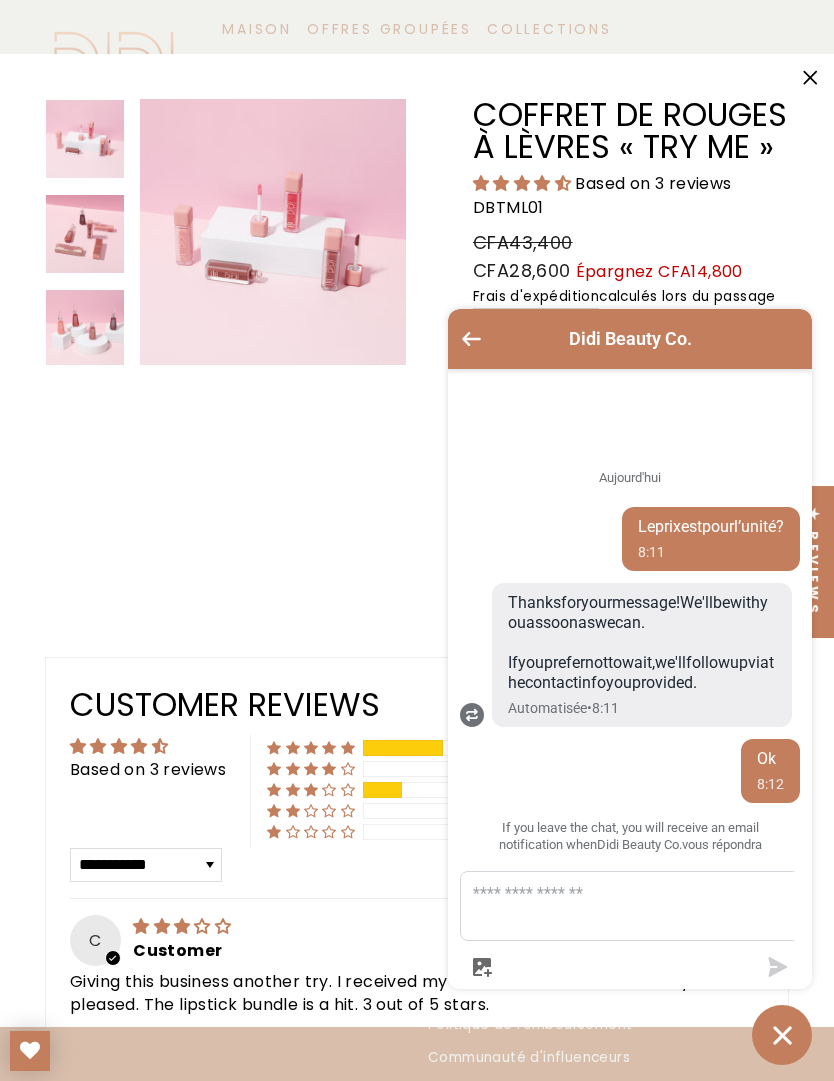 scroll, scrollTop: 0, scrollLeft: 0, axis: both 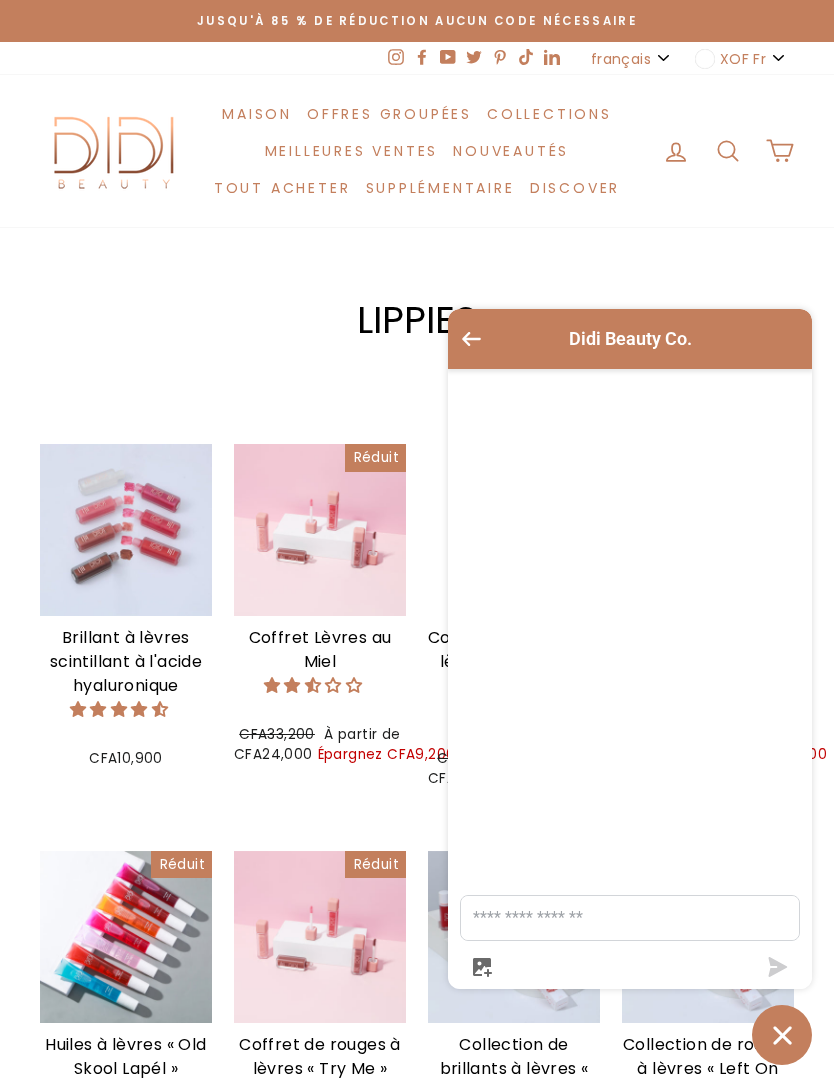 select on "******" 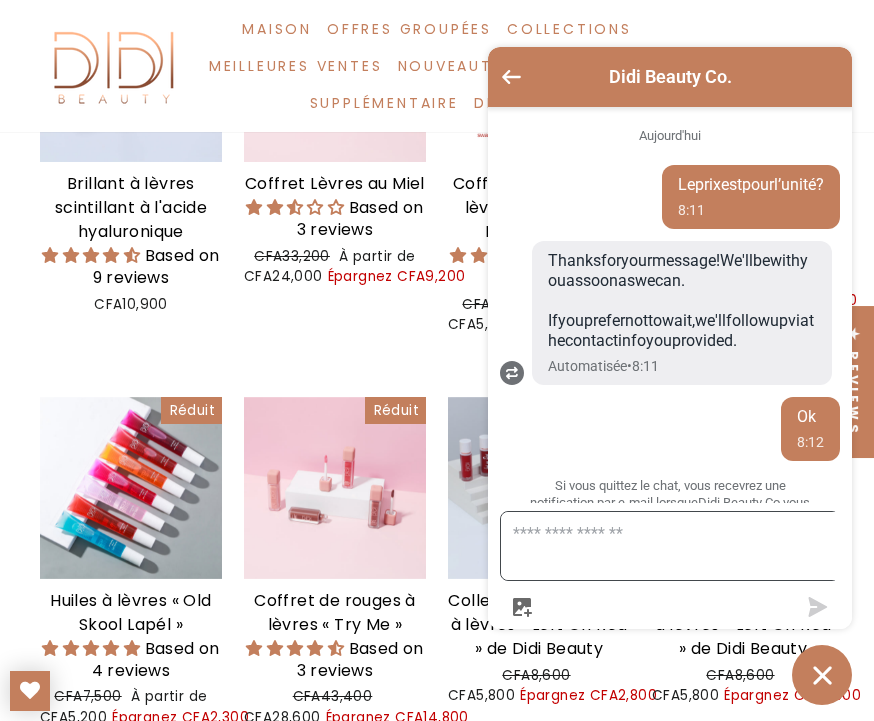 scroll, scrollTop: 538, scrollLeft: 0, axis: vertical 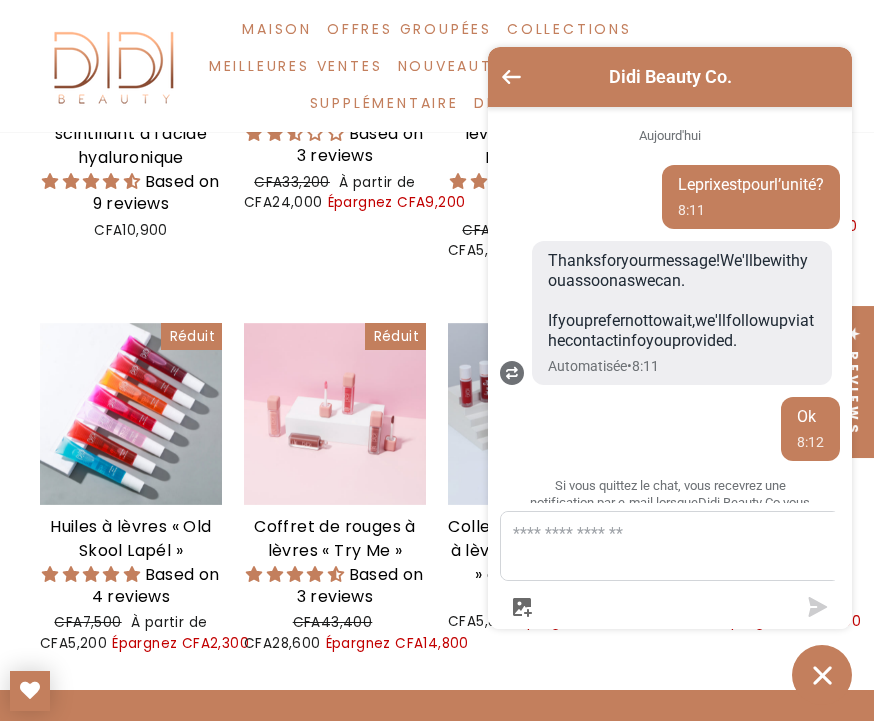 click at bounding box center [335, 414] 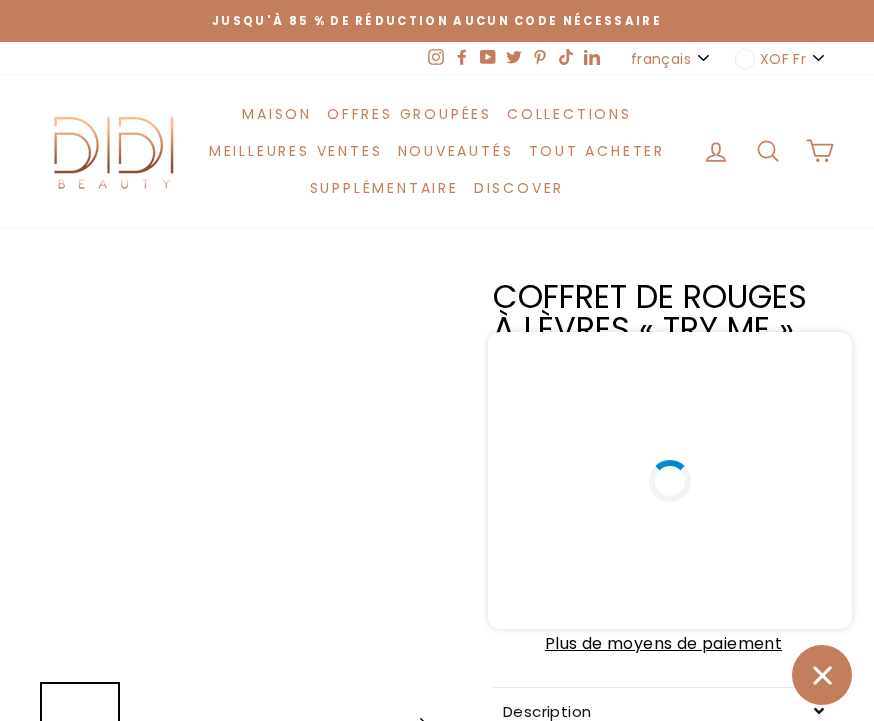 scroll, scrollTop: 0, scrollLeft: 0, axis: both 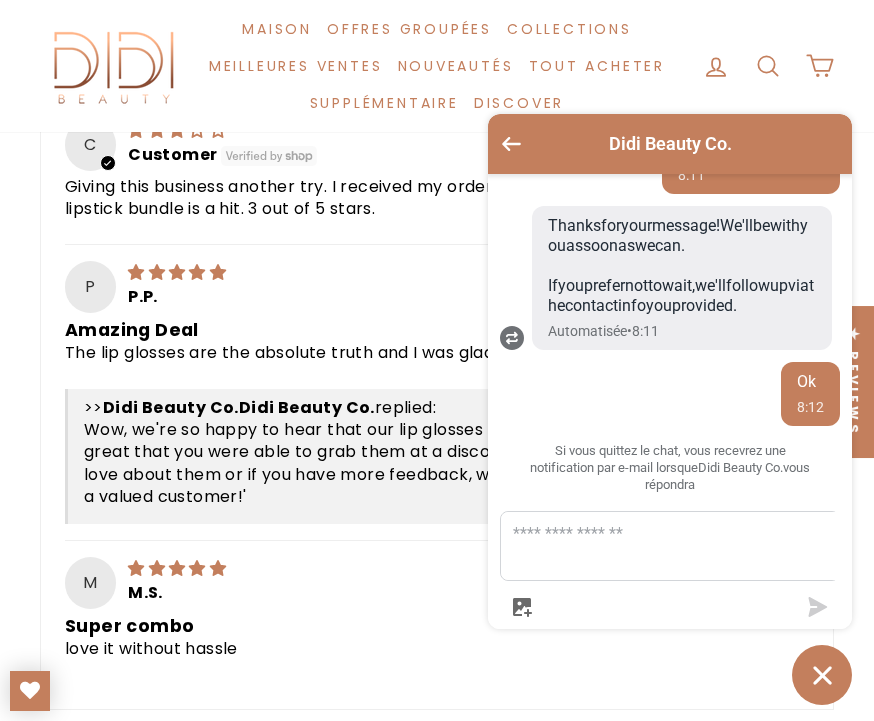 click on "Didi Beauty Co." at bounding box center [670, 144] 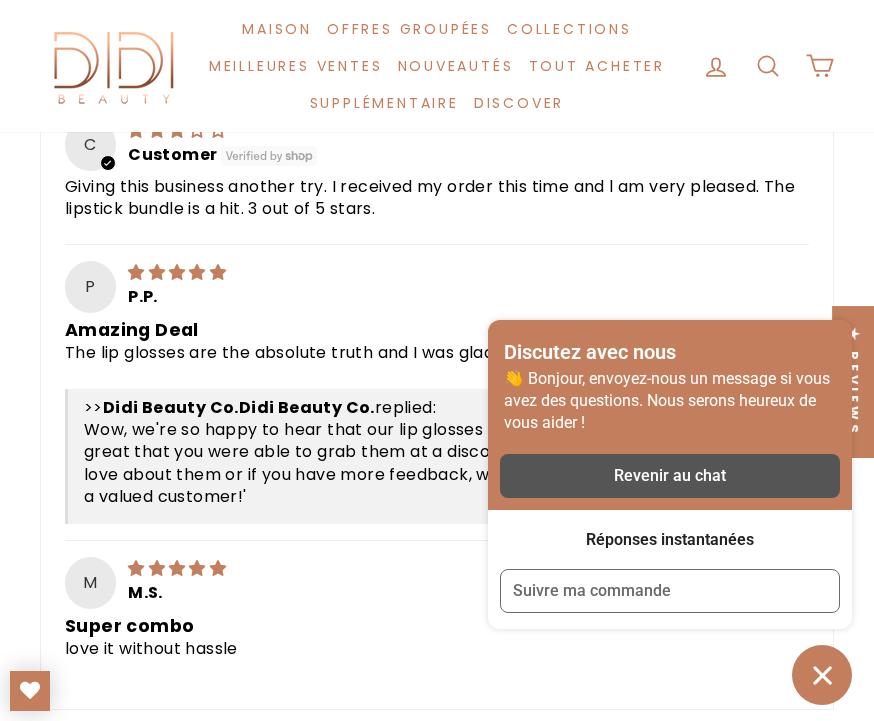 click at bounding box center (822, 675) 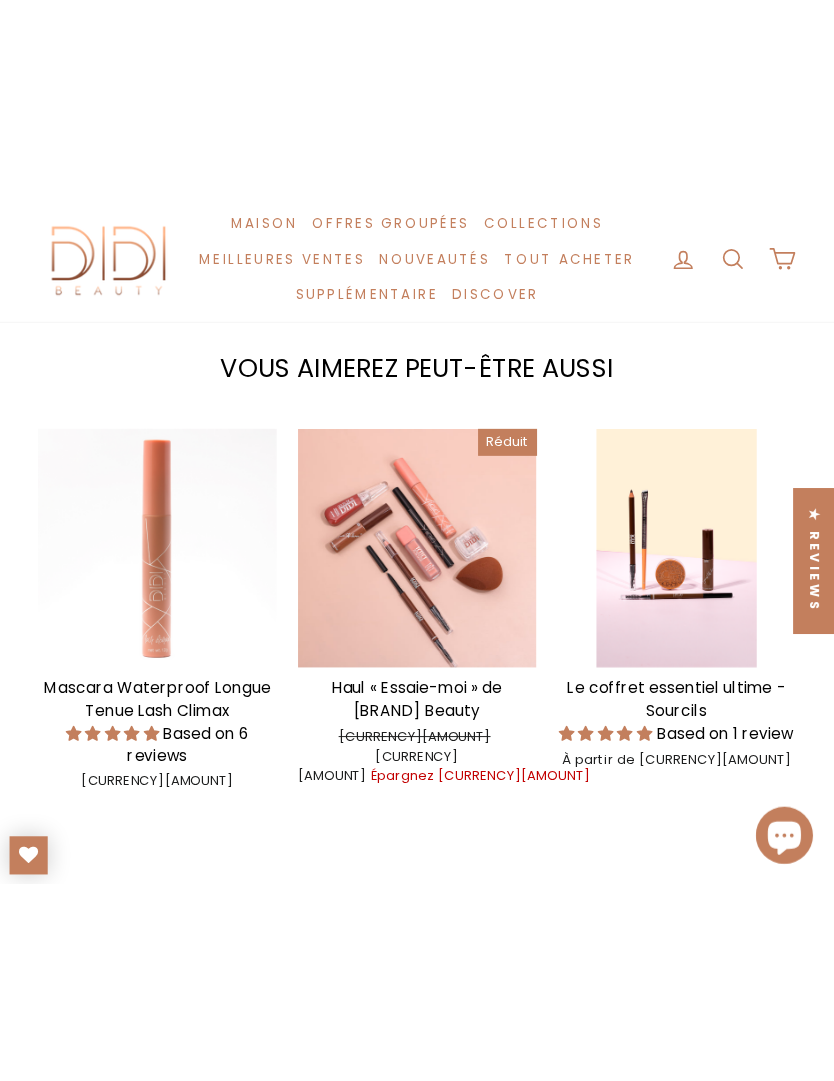 scroll, scrollTop: 1696, scrollLeft: 0, axis: vertical 